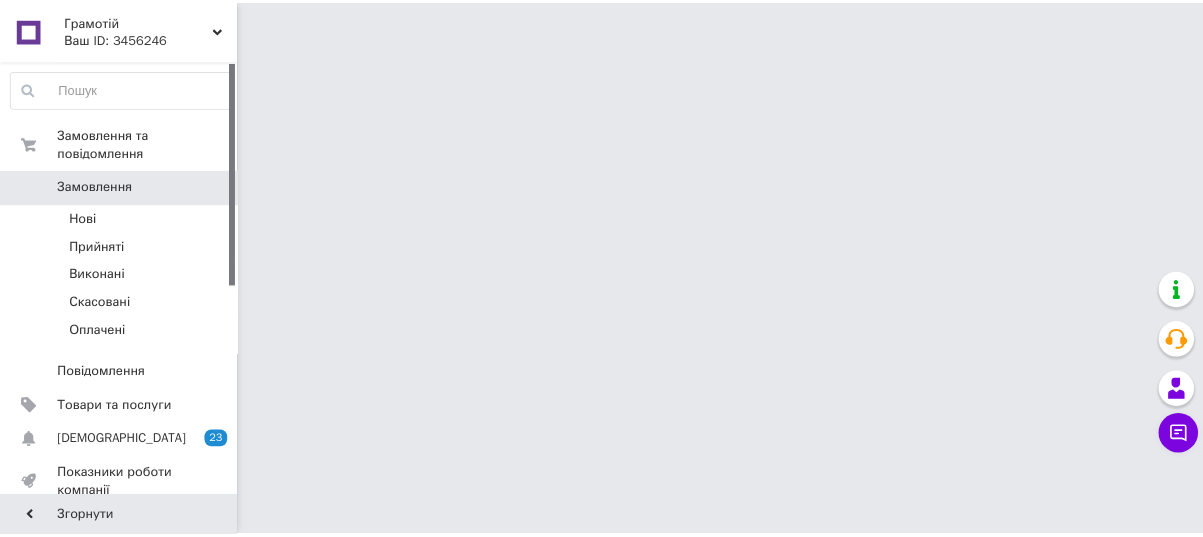 scroll, scrollTop: 0, scrollLeft: 0, axis: both 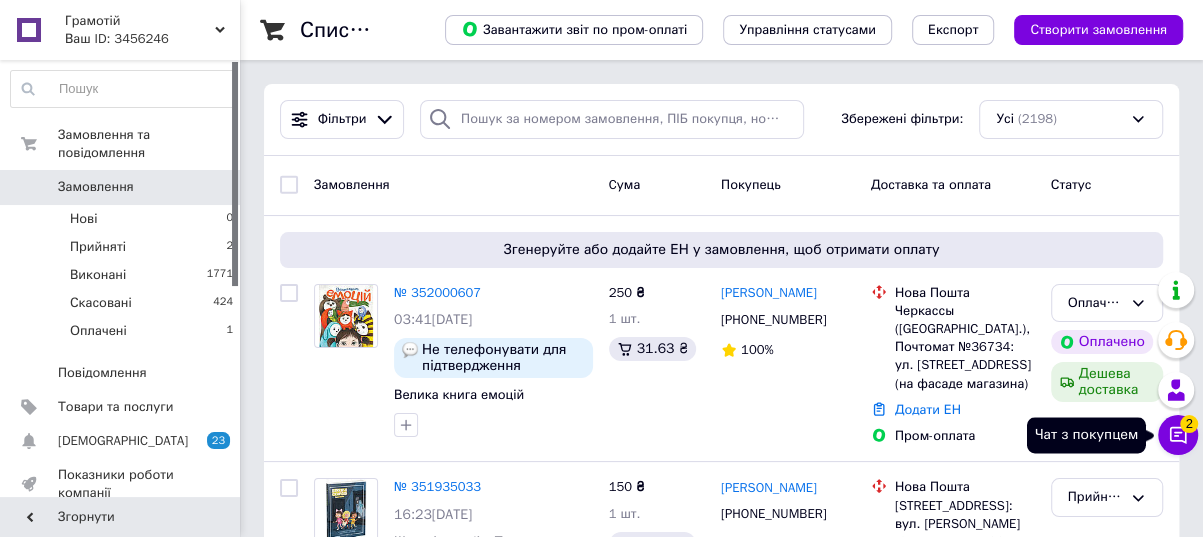 drag, startPoint x: 1181, startPoint y: 459, endPoint x: 1184, endPoint y: 434, distance: 25.179358 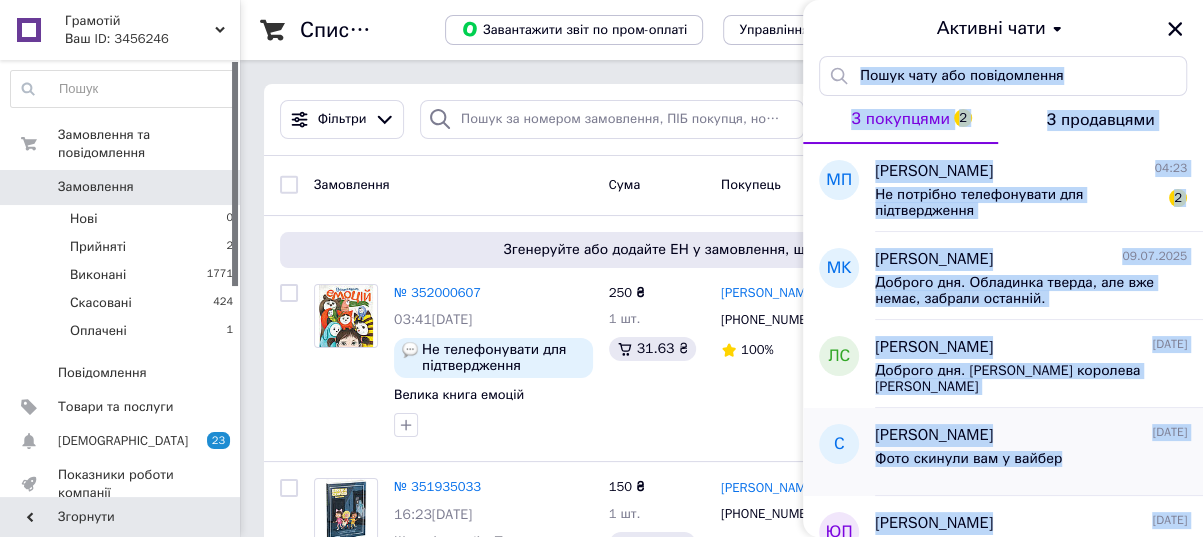 click on "Фото скинули вам у вайбер" at bounding box center [1031, 463] 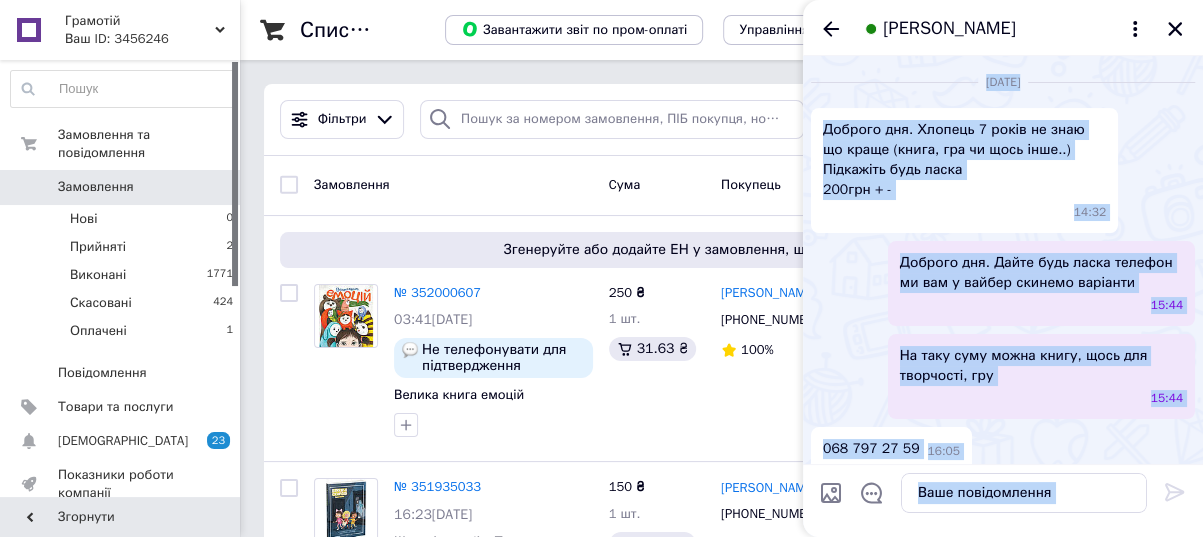 scroll, scrollTop: 69, scrollLeft: 0, axis: vertical 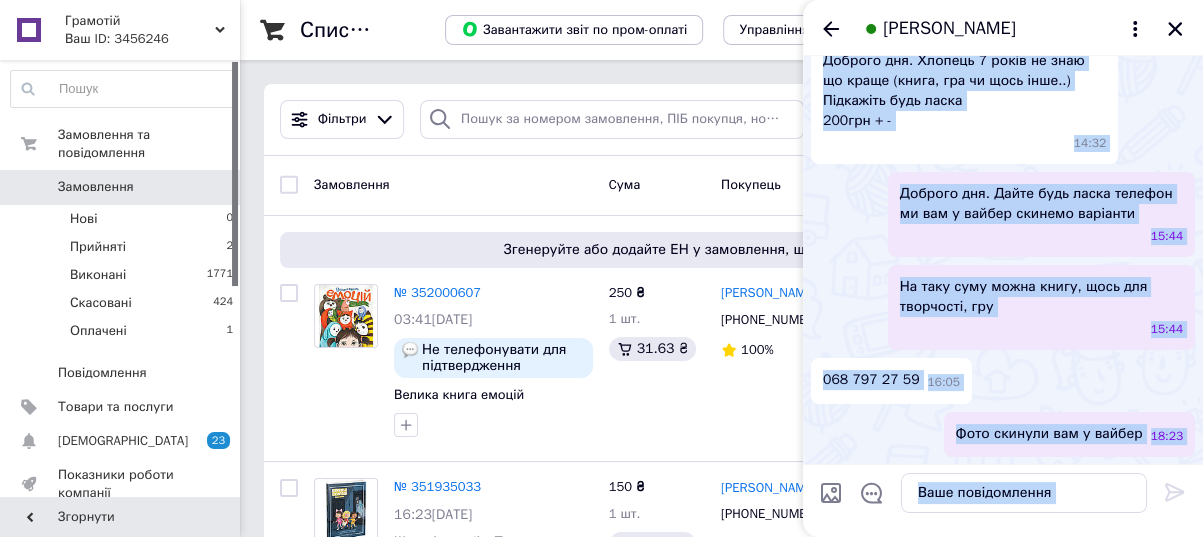 click on "Доброго дня. Хлопець 7 років не знаю що краще (книга, гра чи щось інше..) Підкажіть будь ласка  200грн + - 14:32 Доброго дня. Дайте будь ласка телефон ми вам у вайбер скинемо варіанти 15:44 На таку суму можна книгу, щось для творчості, гру 15:44 068 797 27 59 16:05 Фото скинули вам у вайбер 18:23" at bounding box center (1003, 248) 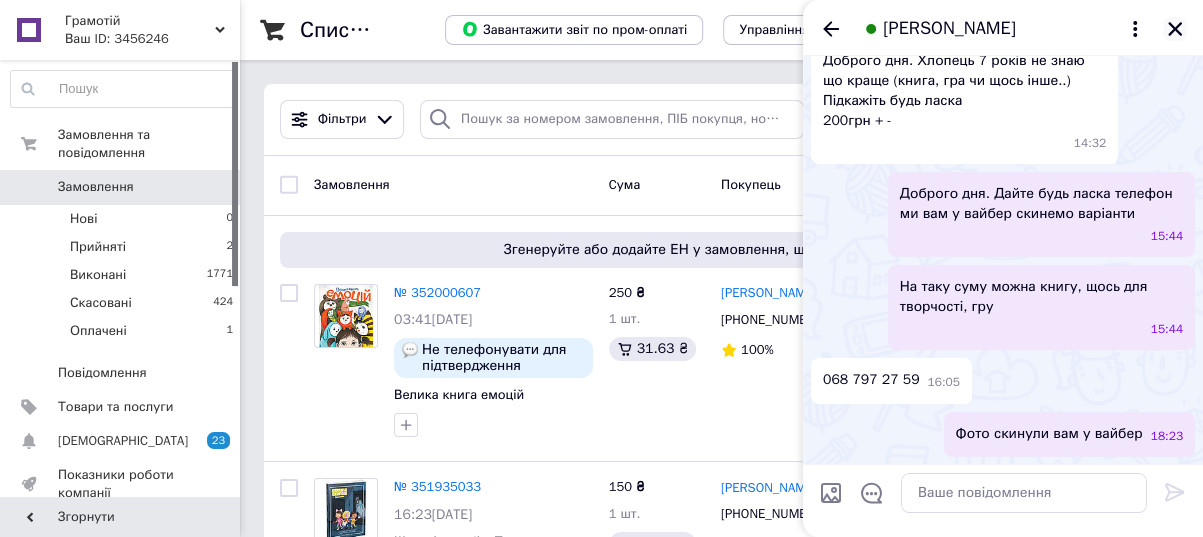 click 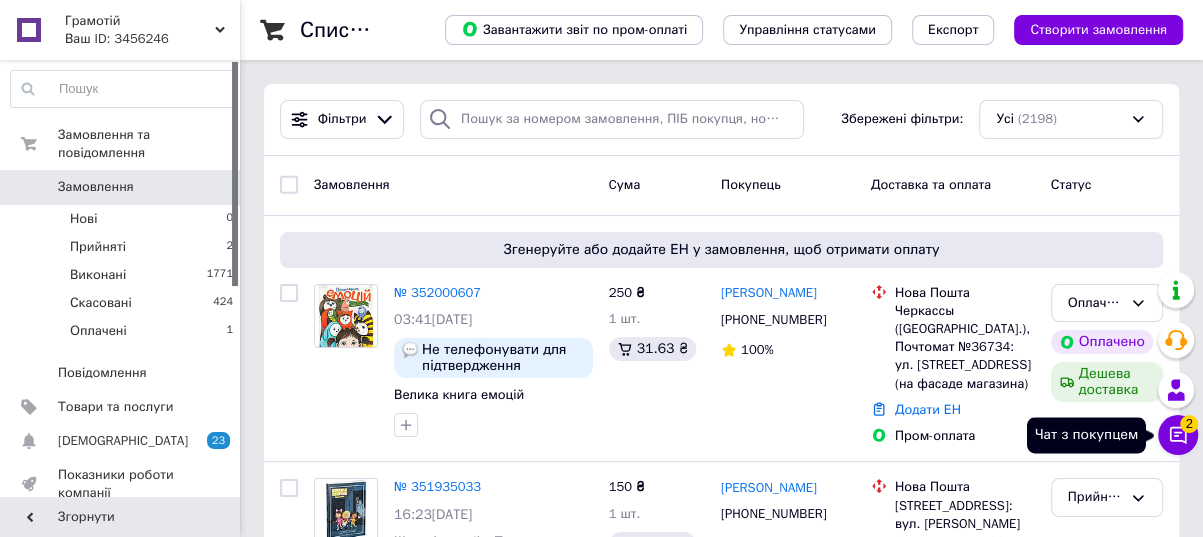 click 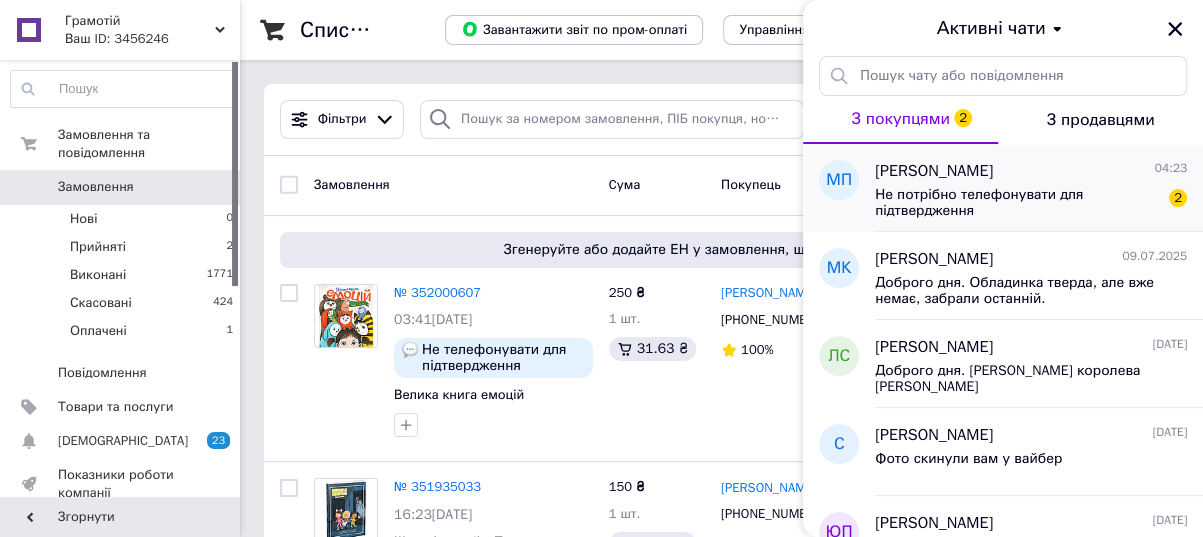 click on "Не потрібно телефонувати для підтвердження" at bounding box center [1017, 203] 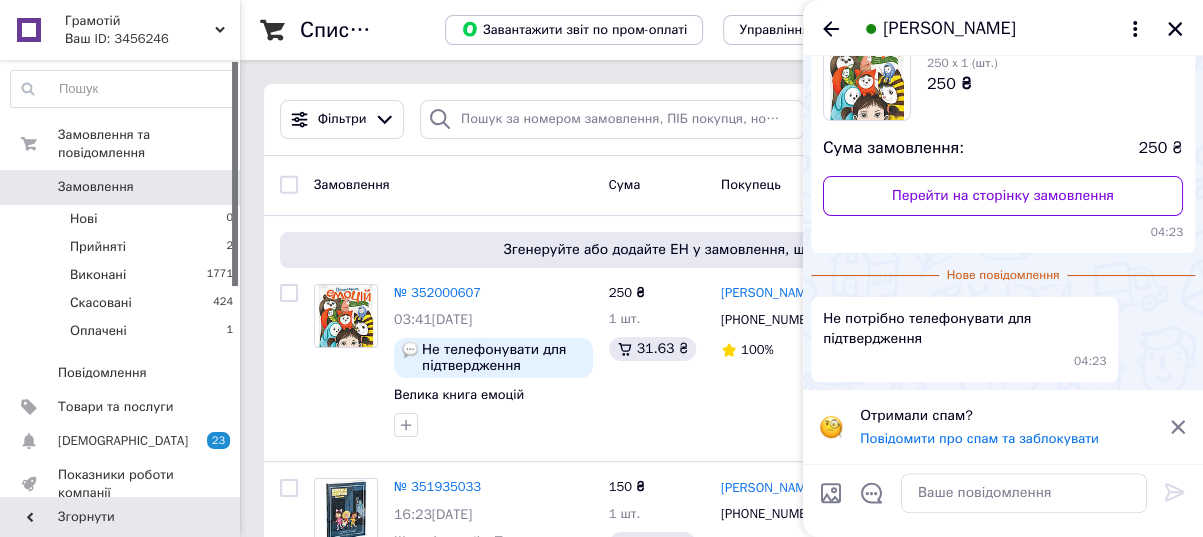 scroll, scrollTop: 149, scrollLeft: 0, axis: vertical 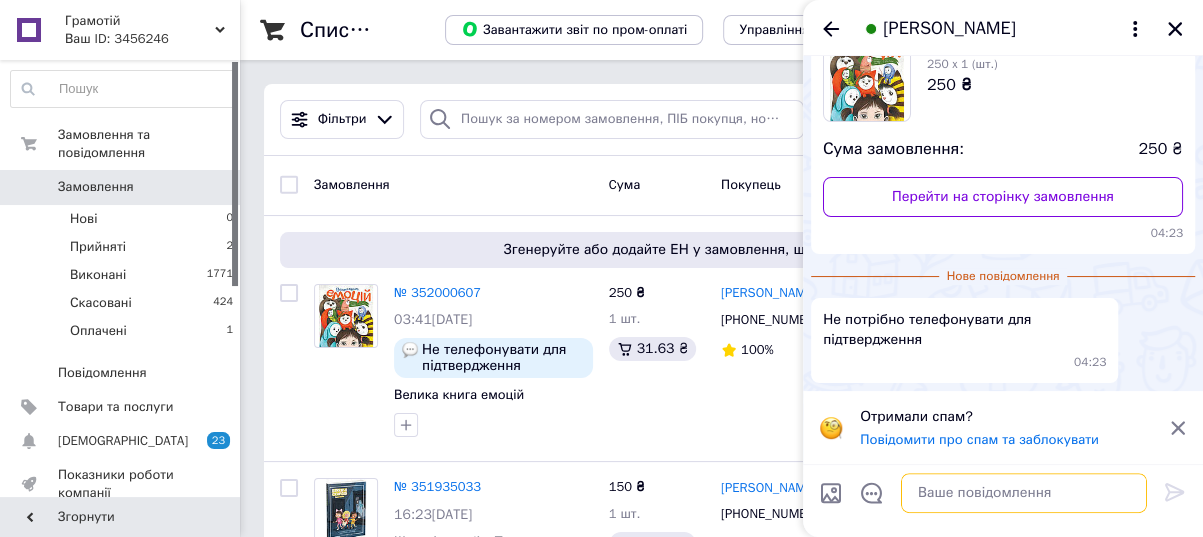 click at bounding box center (1024, 493) 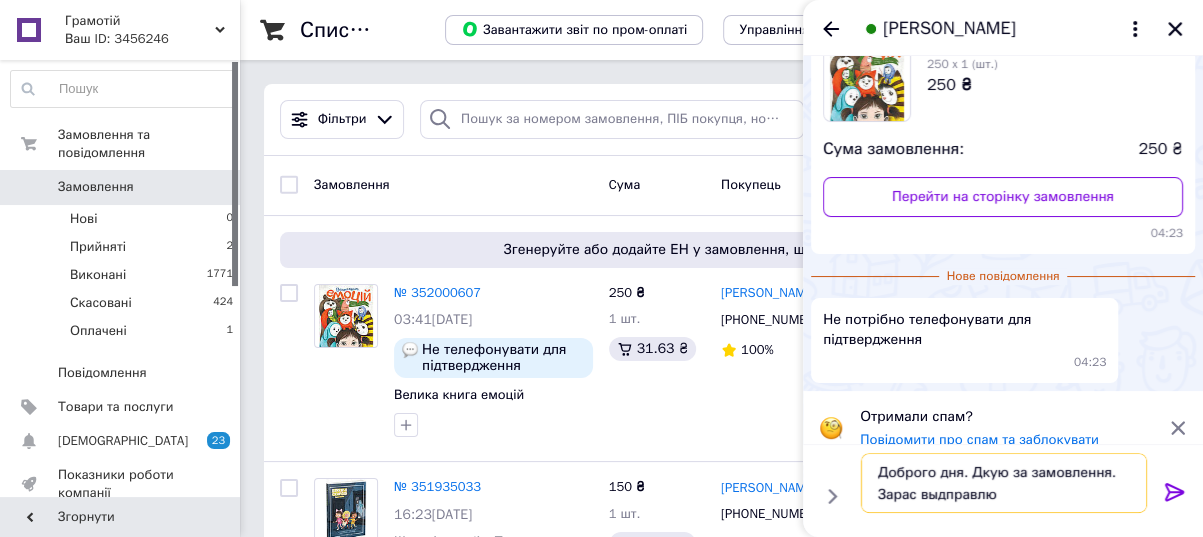 click on "Доброго дня. Дкую за замовлення. Зарас выдправлю" at bounding box center (1004, 483) 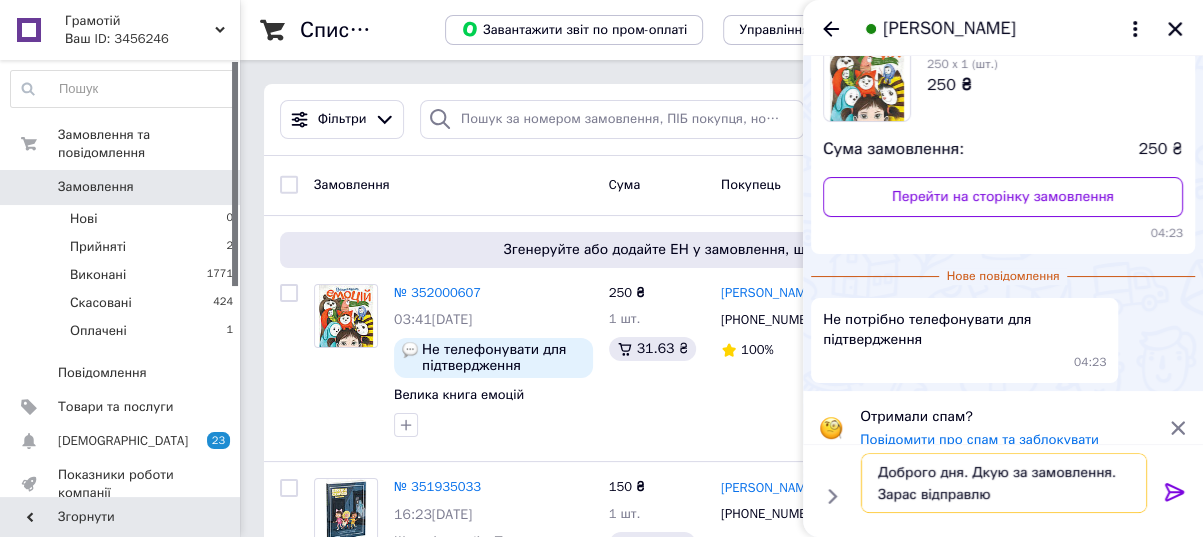 click on "Доброго дня. Дкую за замовлення. Зарас відправлю" at bounding box center [1004, 483] 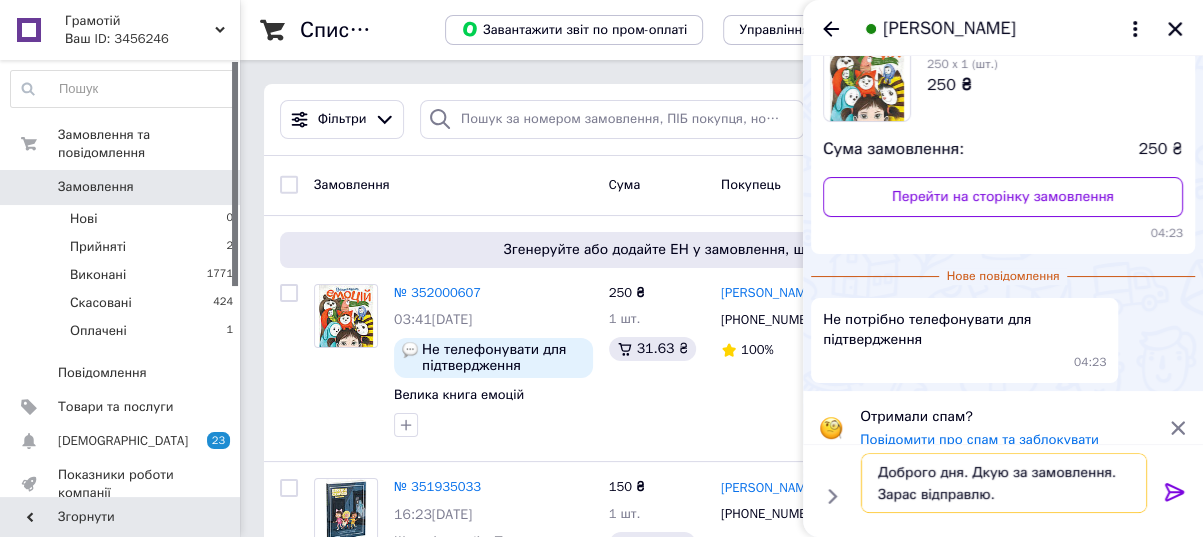 type on "Доброго дня. Дкую за замовлення. Зарас відправлю." 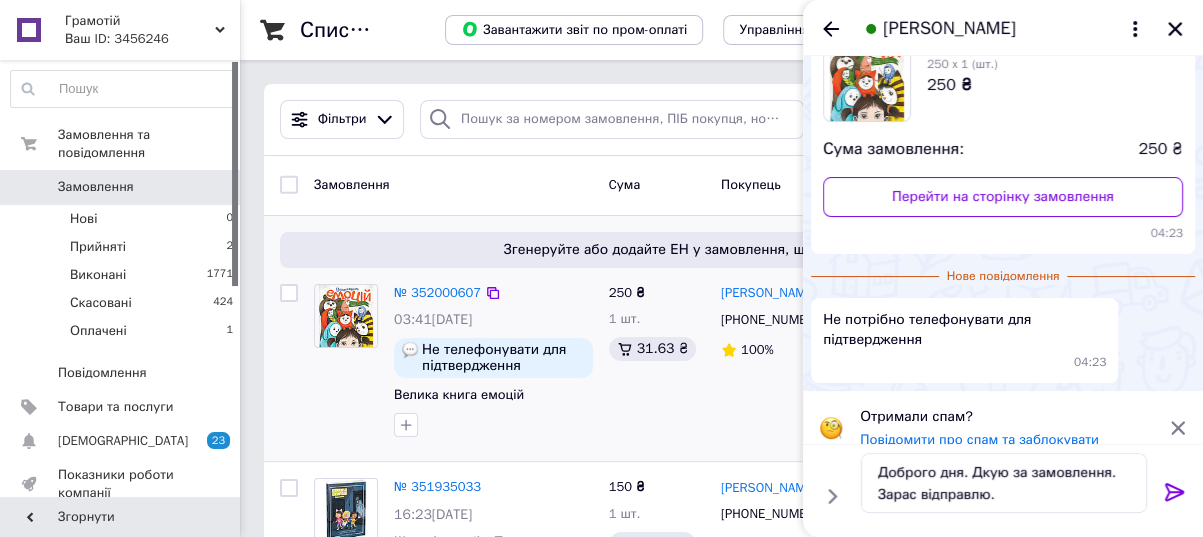 drag, startPoint x: 1172, startPoint y: 488, endPoint x: 747, endPoint y: 320, distance: 457 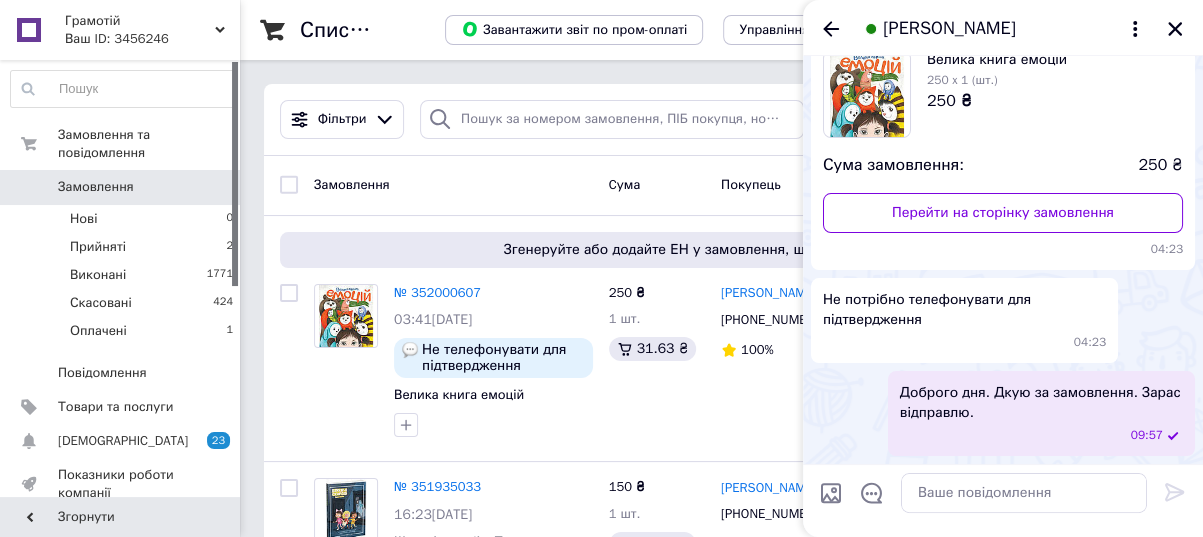 scroll, scrollTop: 132, scrollLeft: 0, axis: vertical 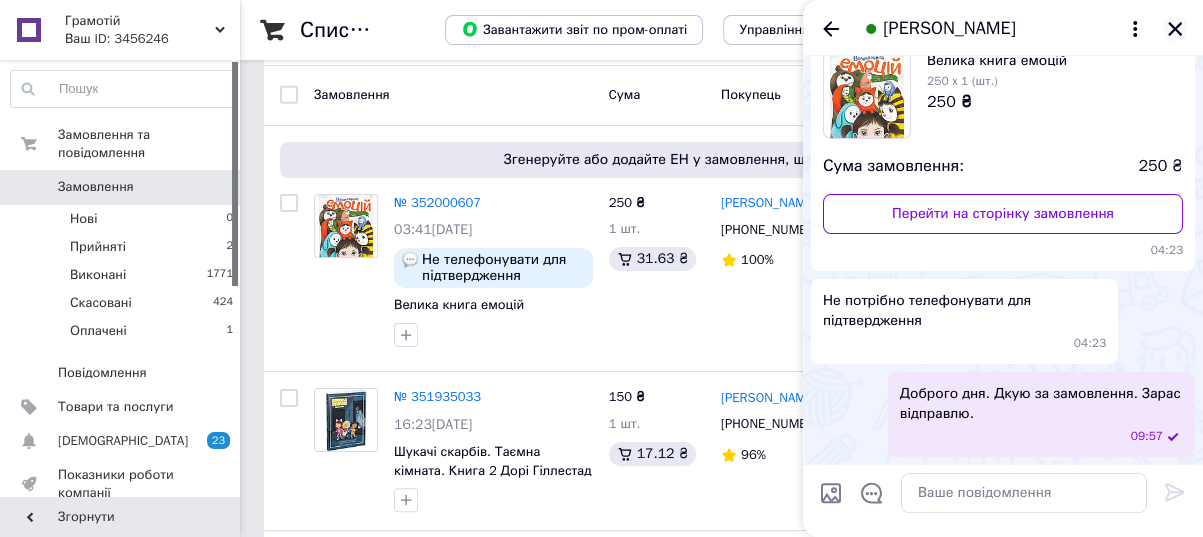 click at bounding box center (1175, 29) 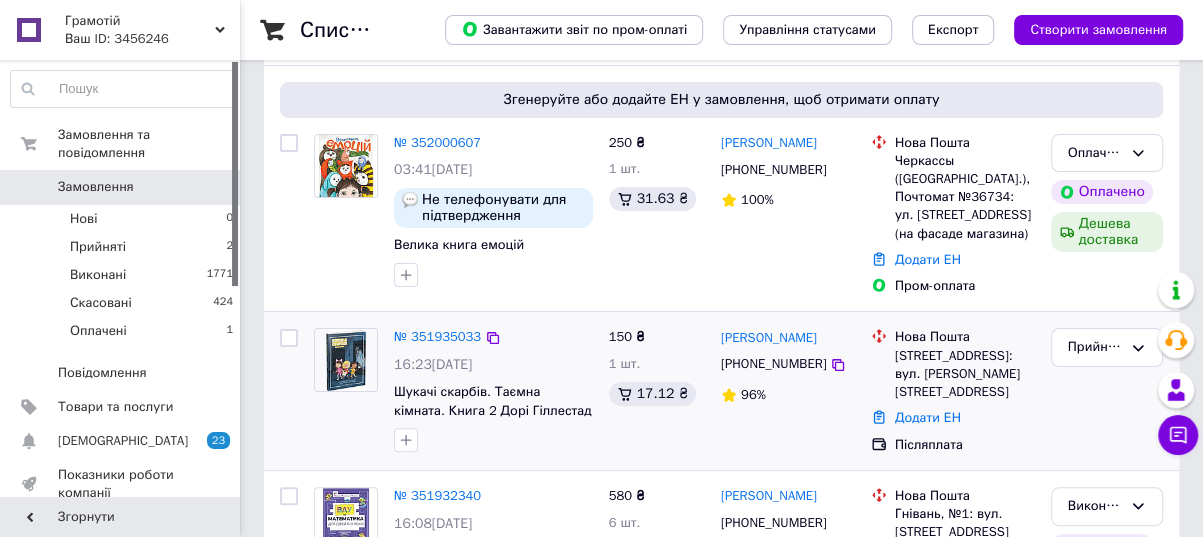 scroll, scrollTop: 181, scrollLeft: 0, axis: vertical 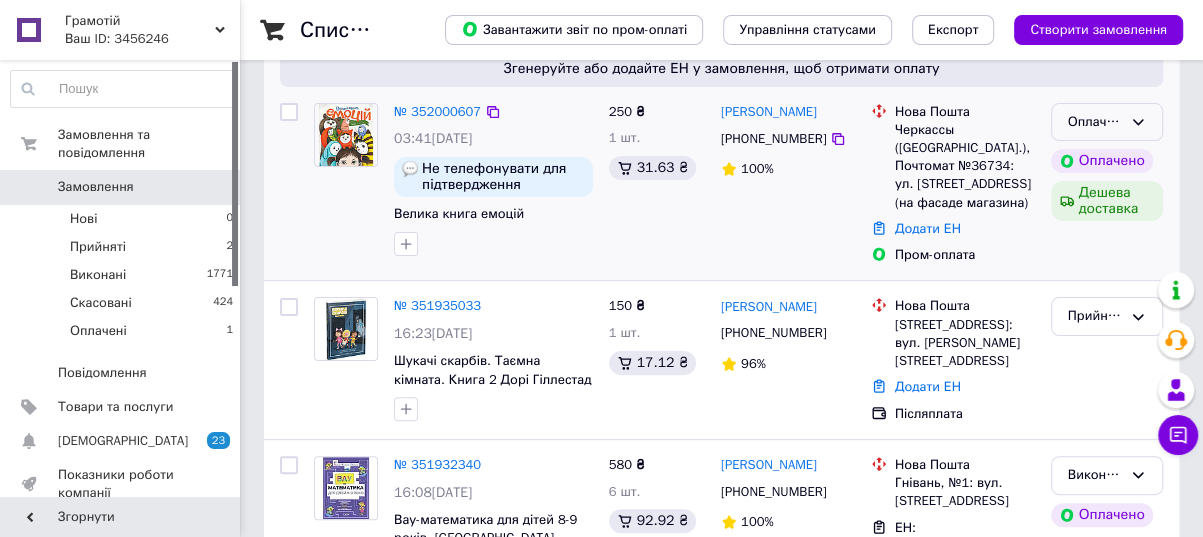 click 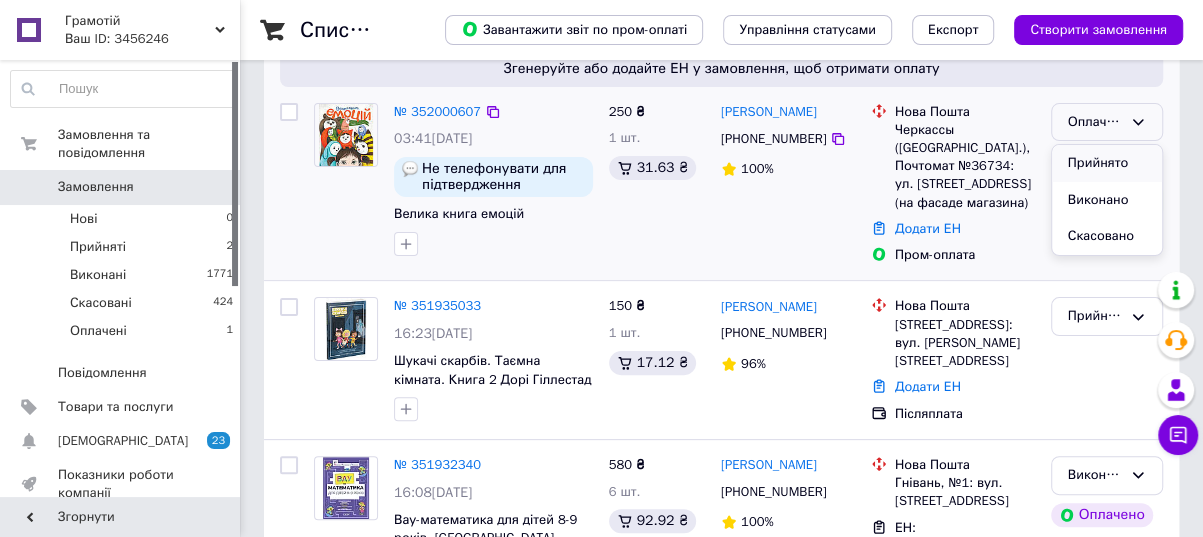 click on "Прийнято" at bounding box center [1107, 163] 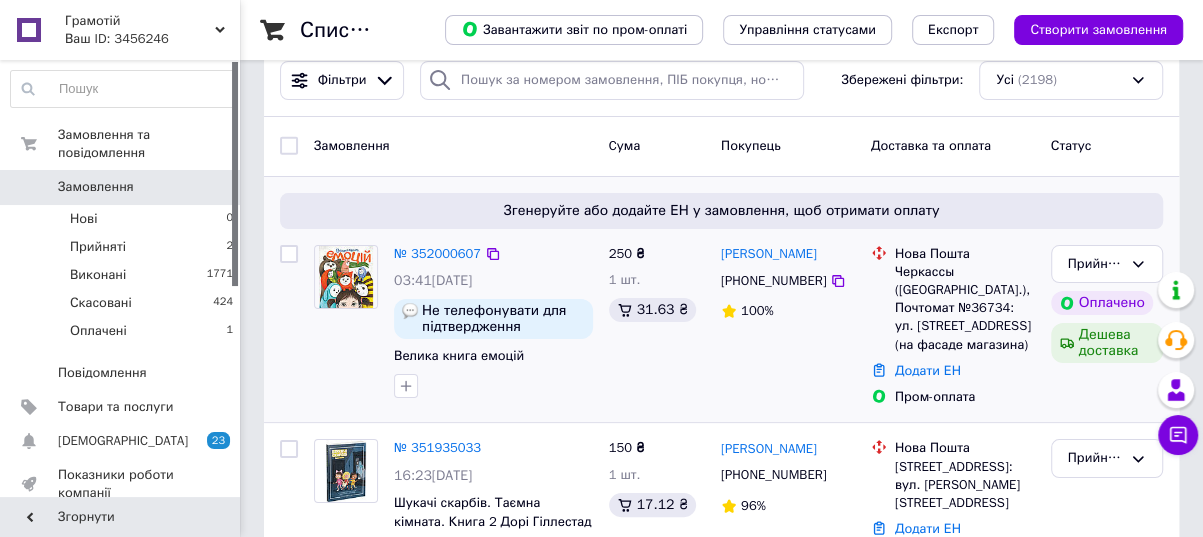 scroll, scrollTop: 0, scrollLeft: 0, axis: both 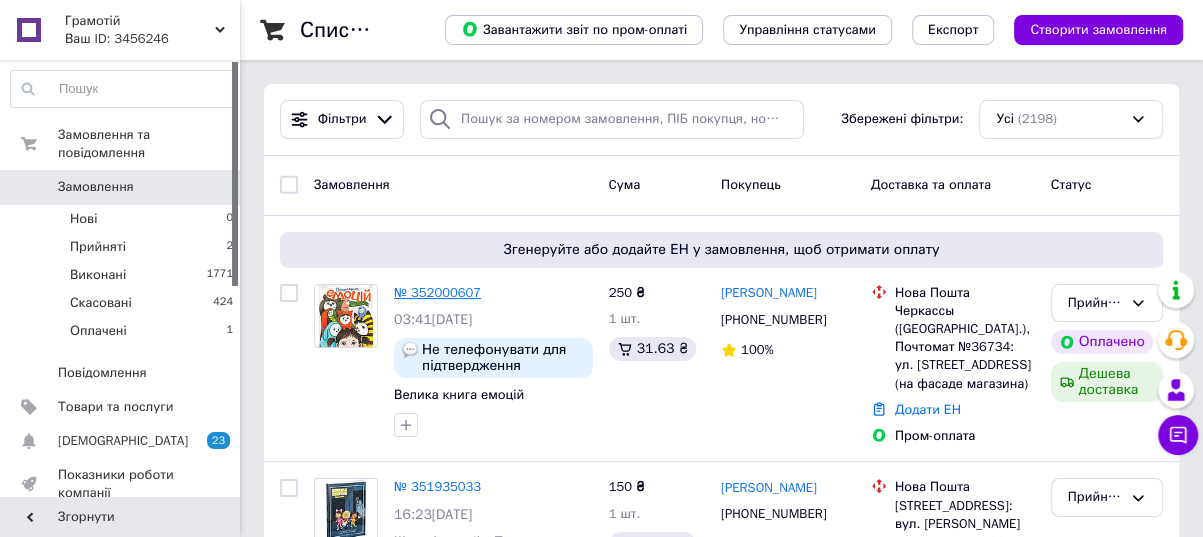 click on "№ 352000607" at bounding box center [437, 292] 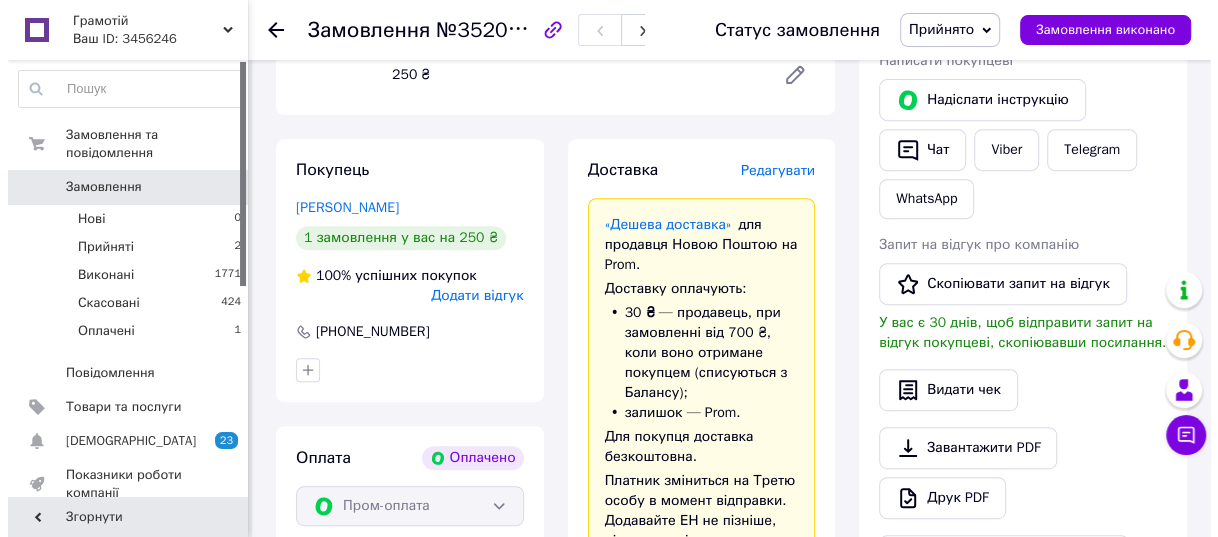 scroll, scrollTop: 454, scrollLeft: 0, axis: vertical 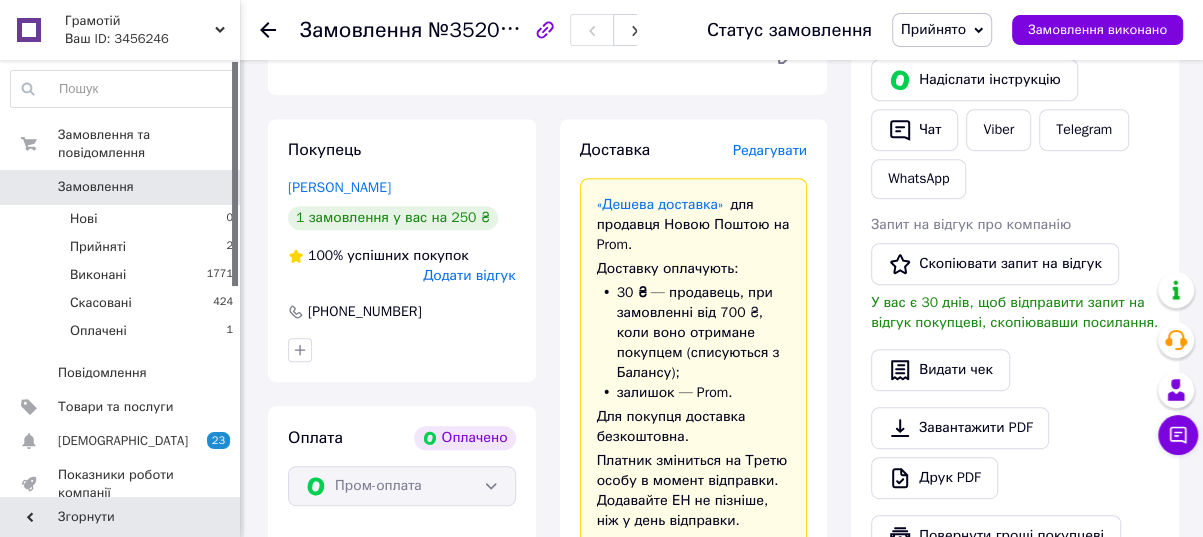 click on "Редагувати" at bounding box center (770, 150) 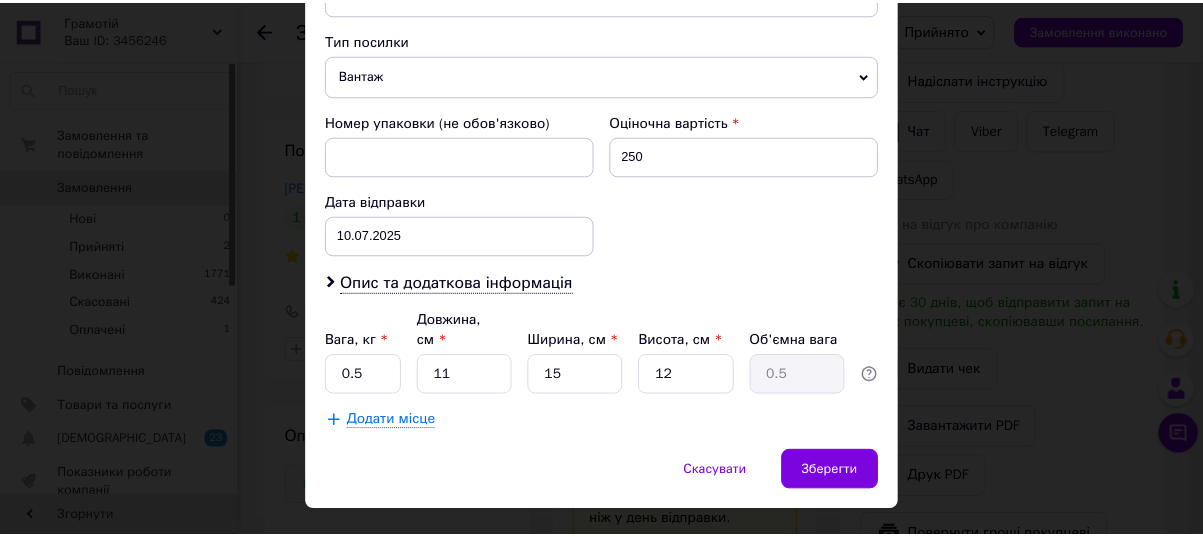 scroll, scrollTop: 788, scrollLeft: 0, axis: vertical 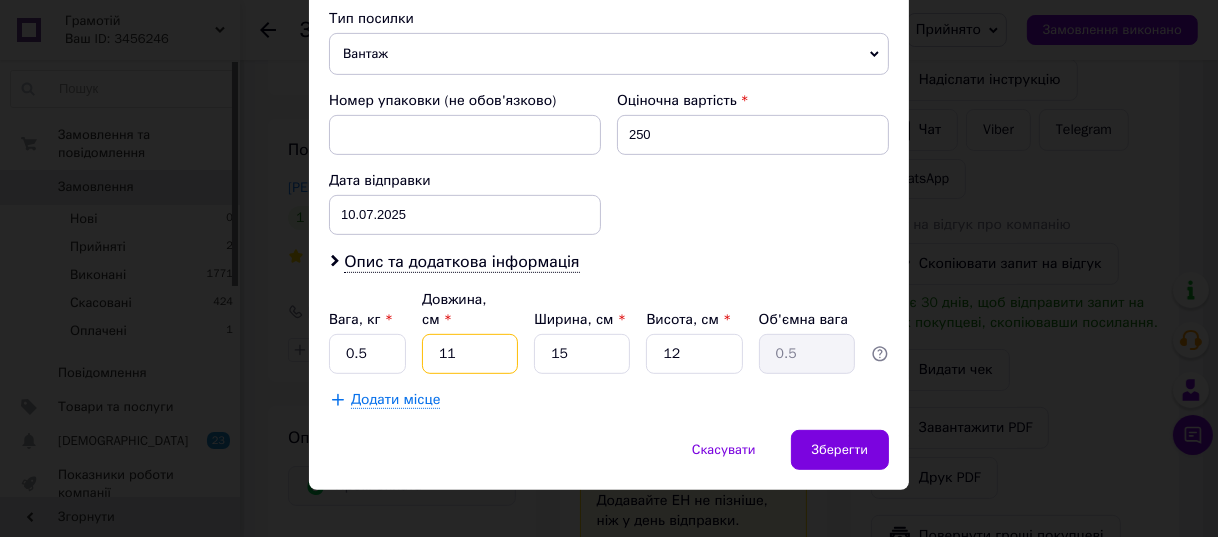 click on "11" at bounding box center [470, 354] 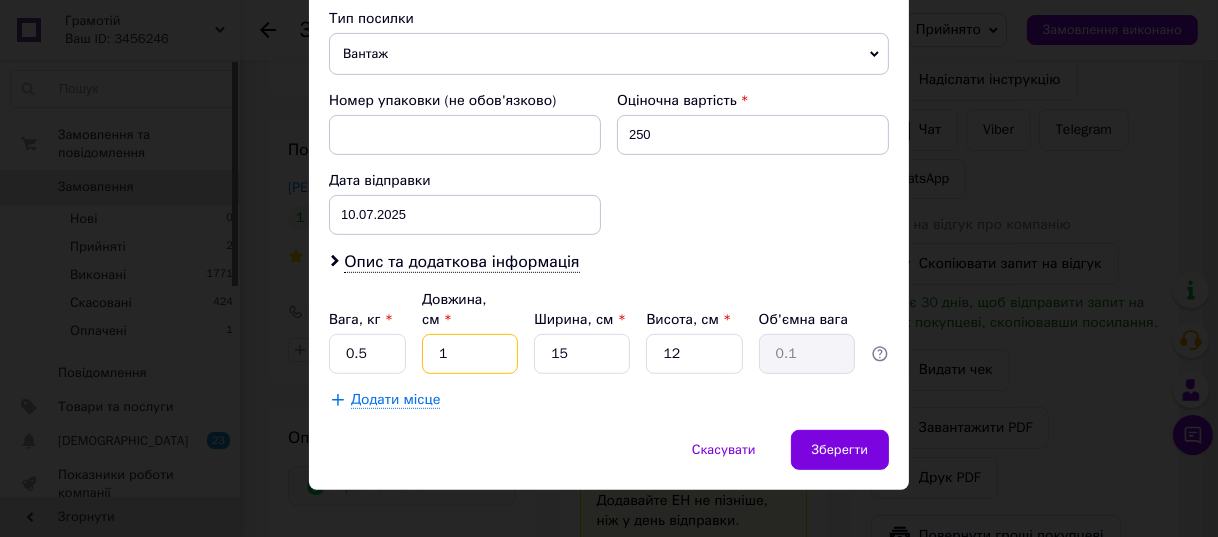 type 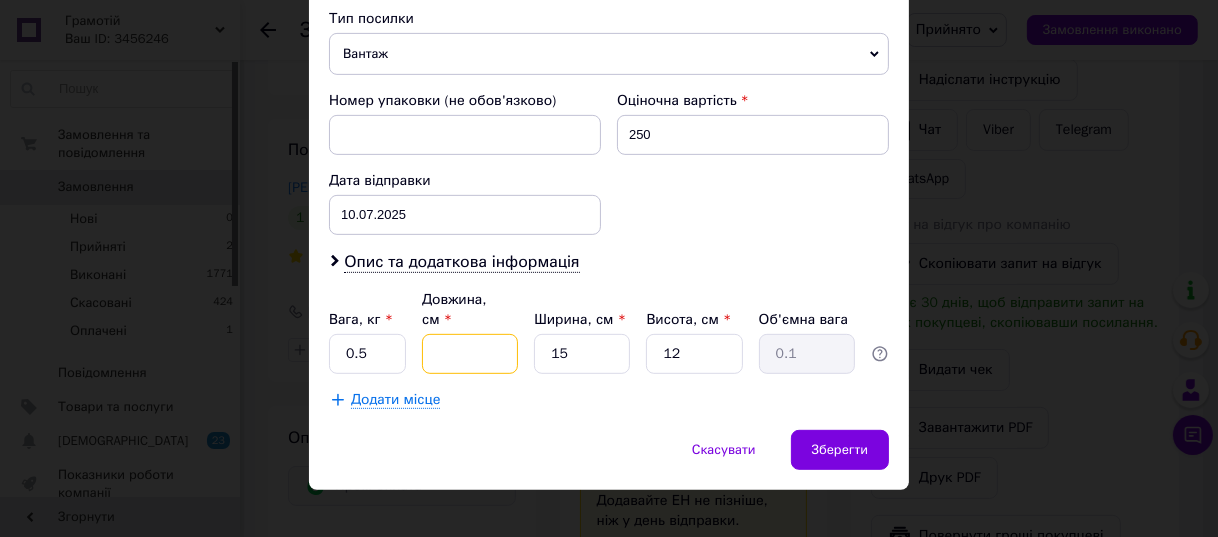 type 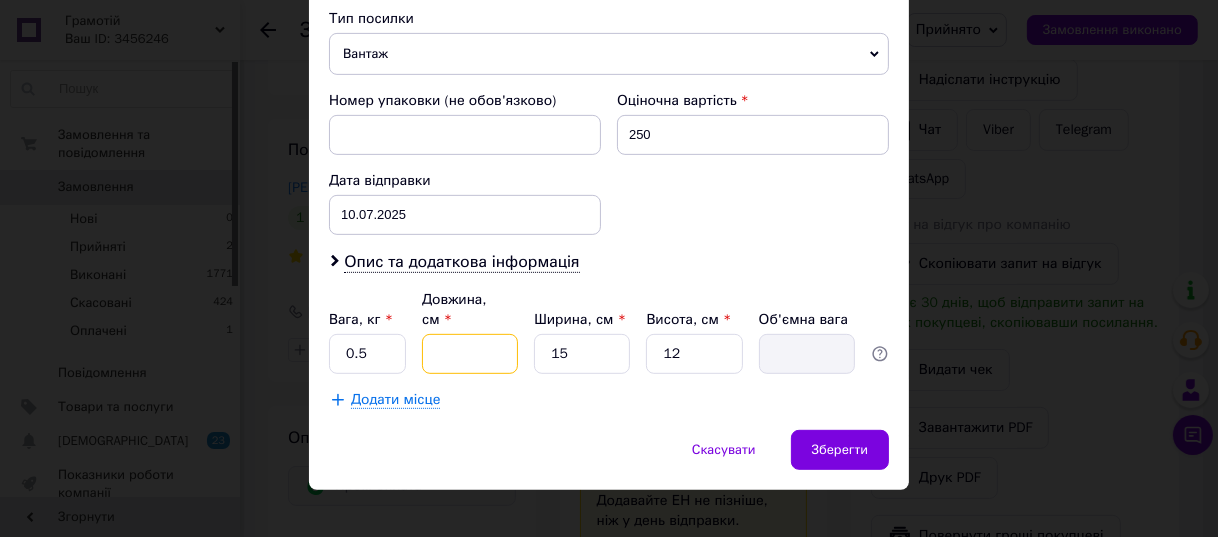 type on "2" 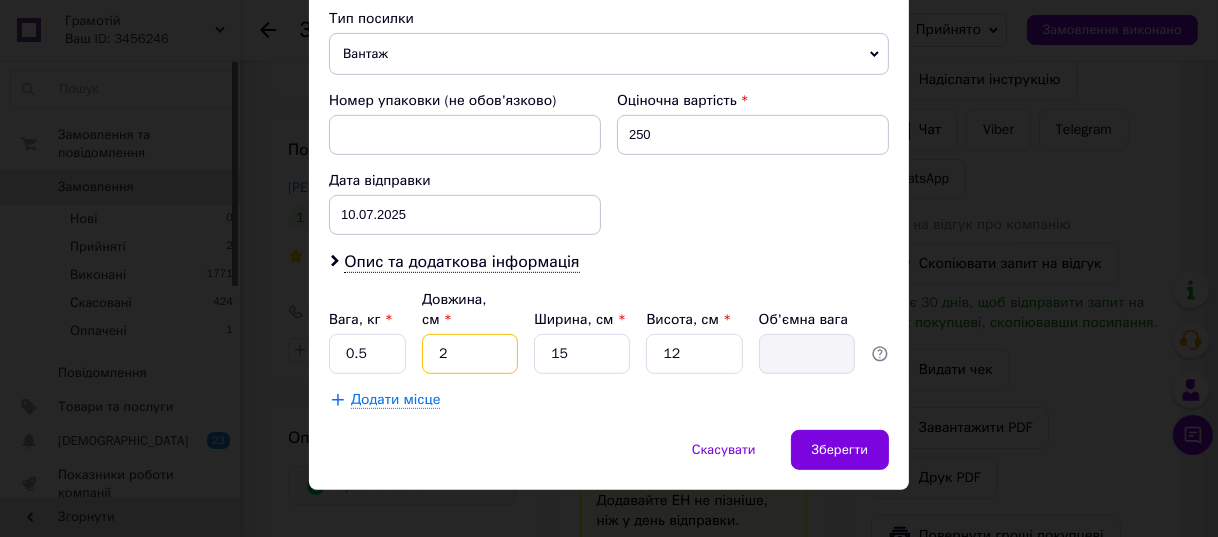 type on "0.1" 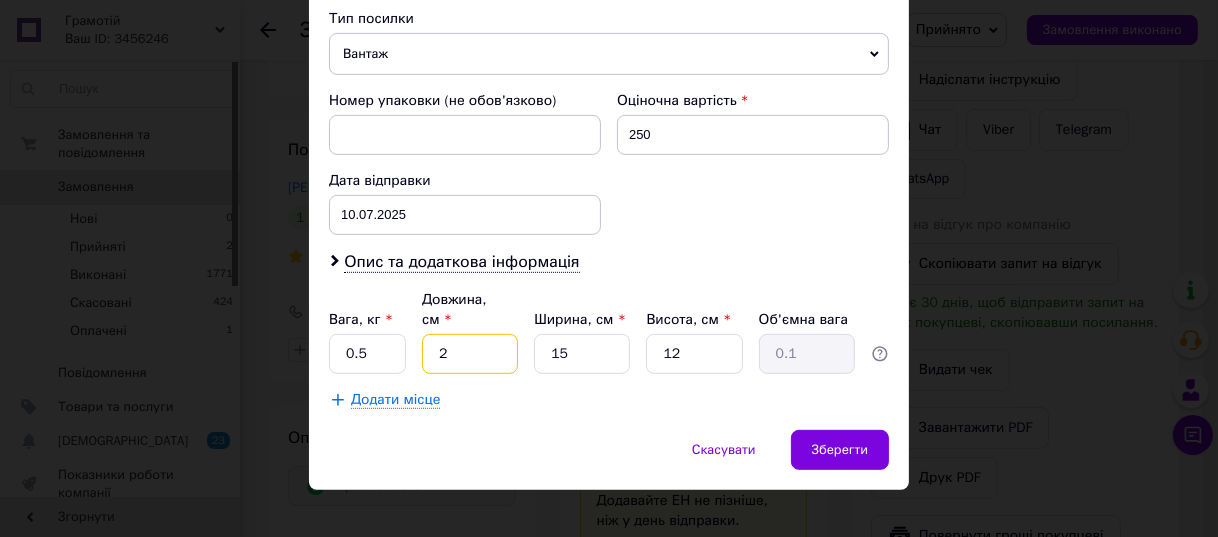 type on "27" 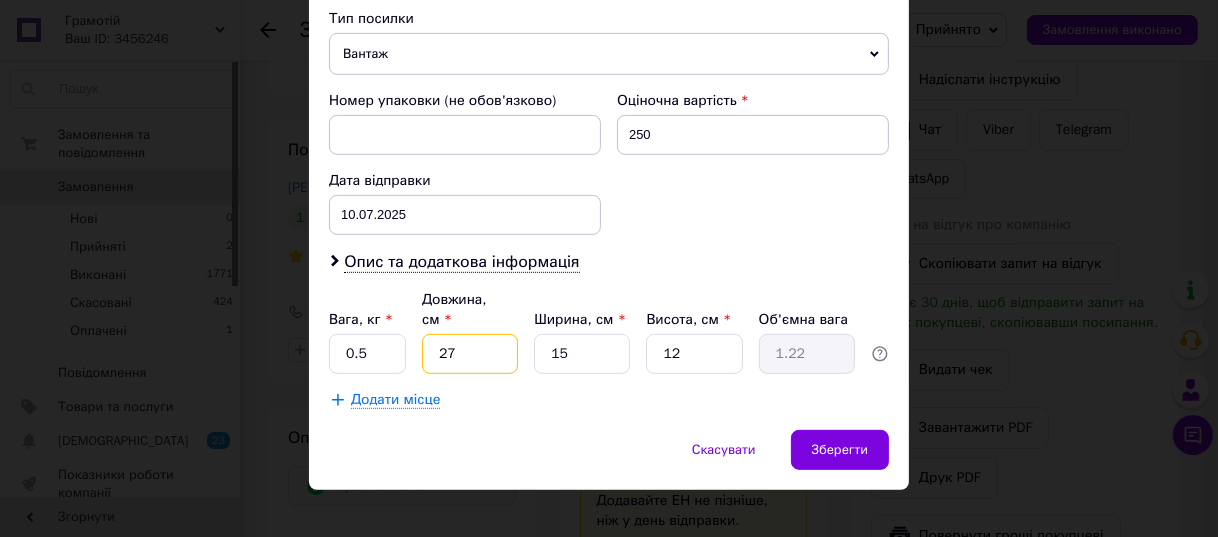 type on "27" 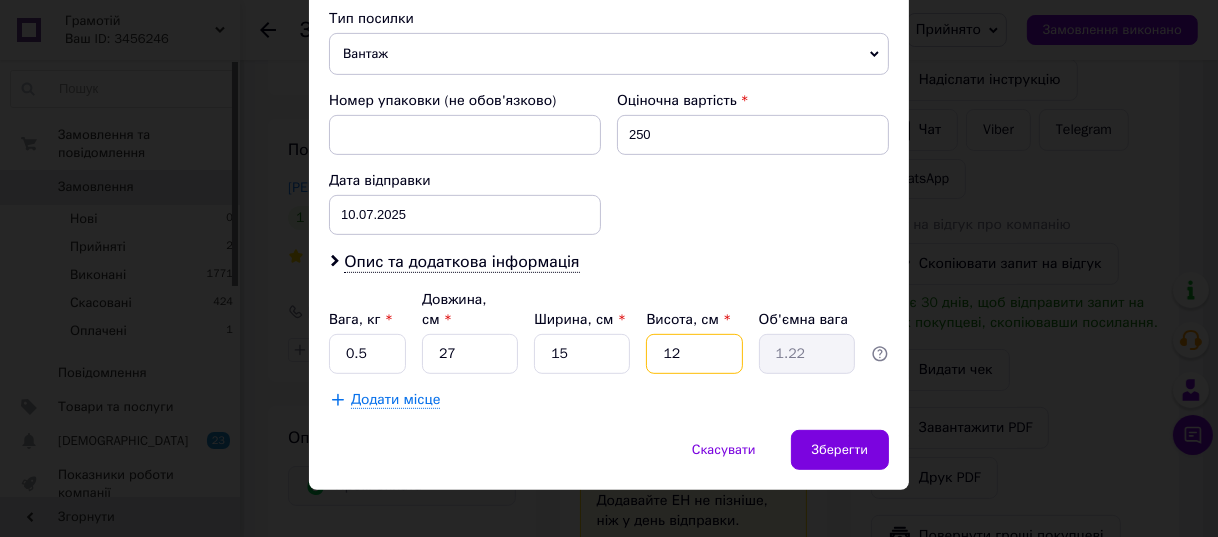 click on "12" at bounding box center [694, 354] 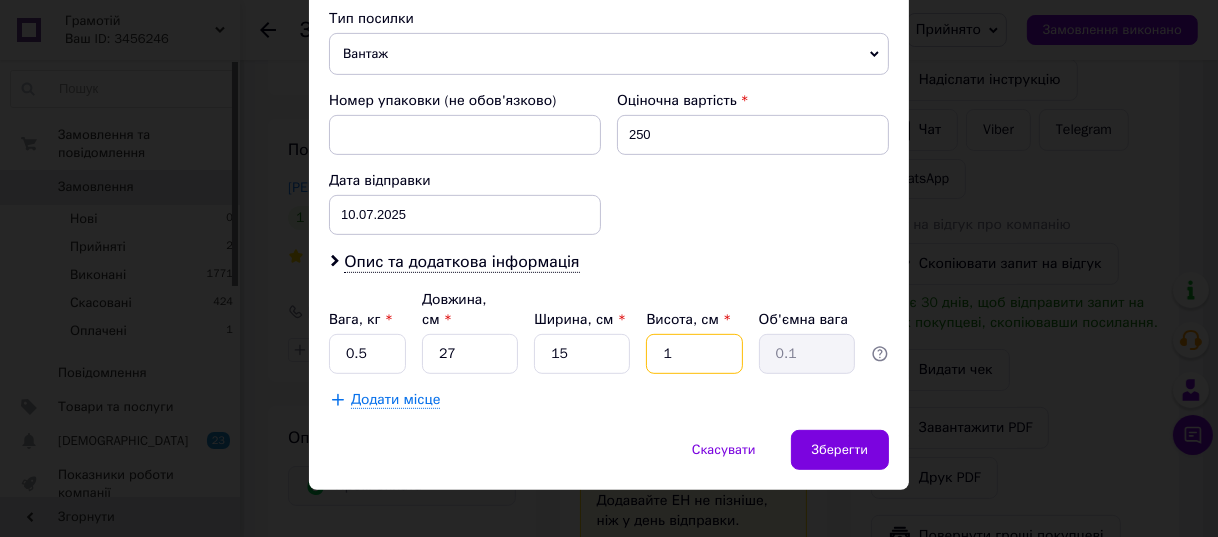 type 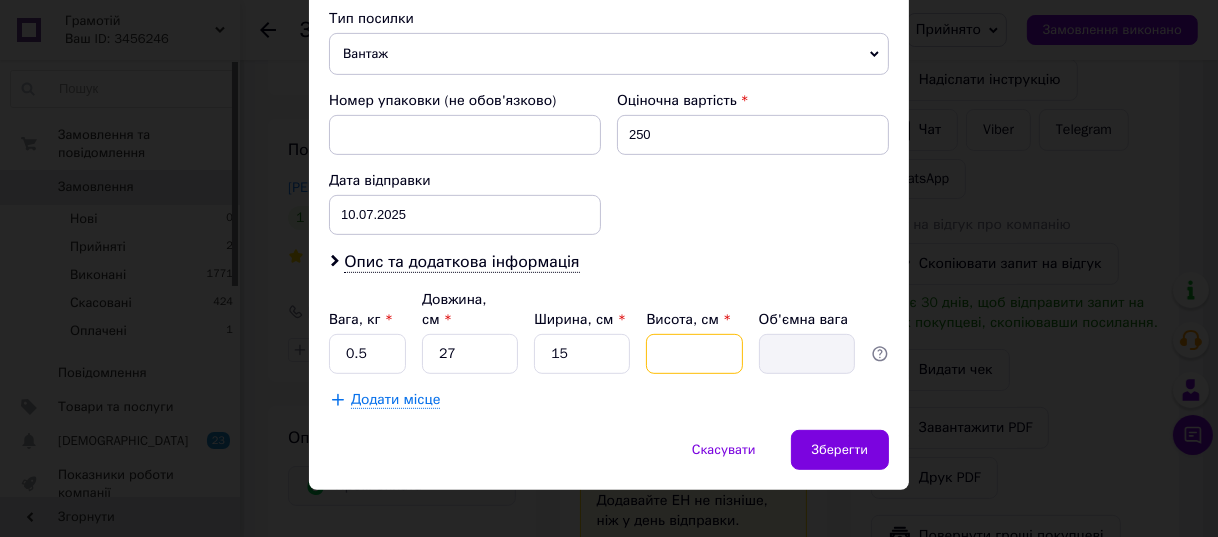 type on "3" 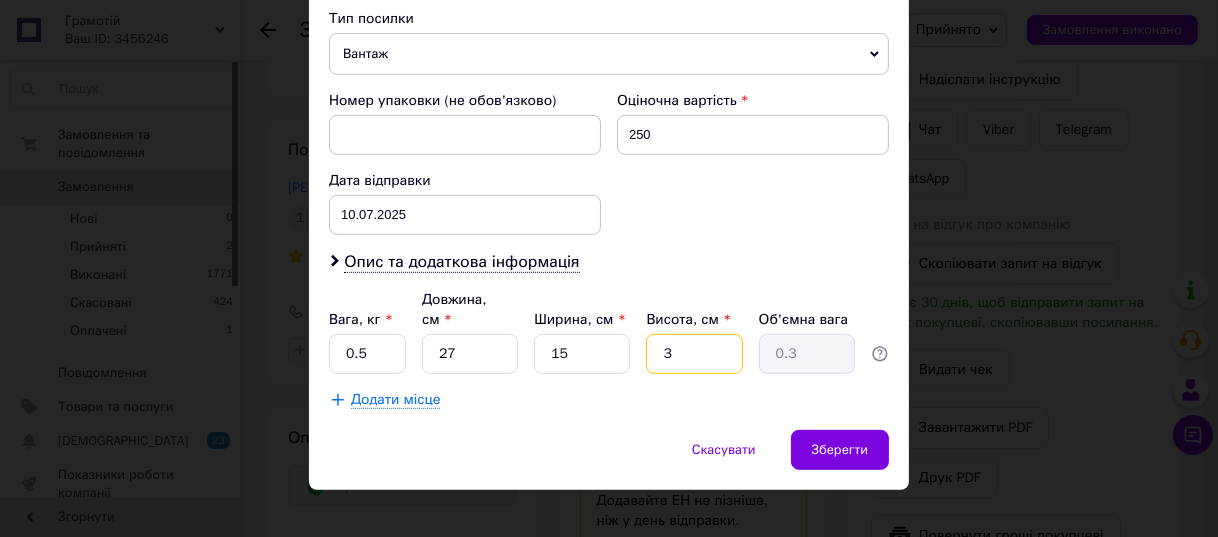 type on "30" 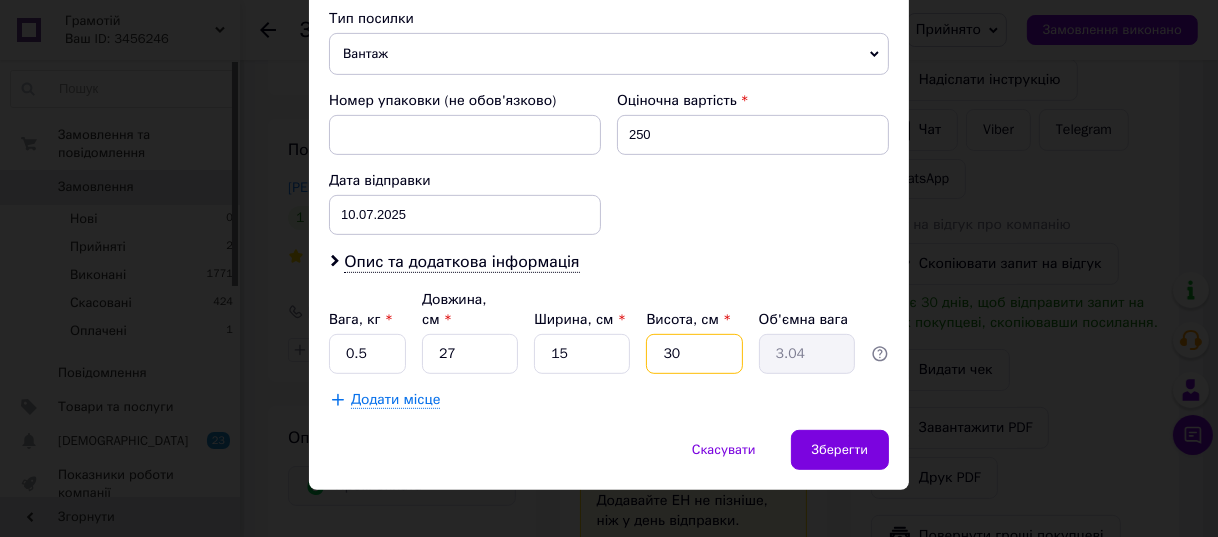 type on "30" 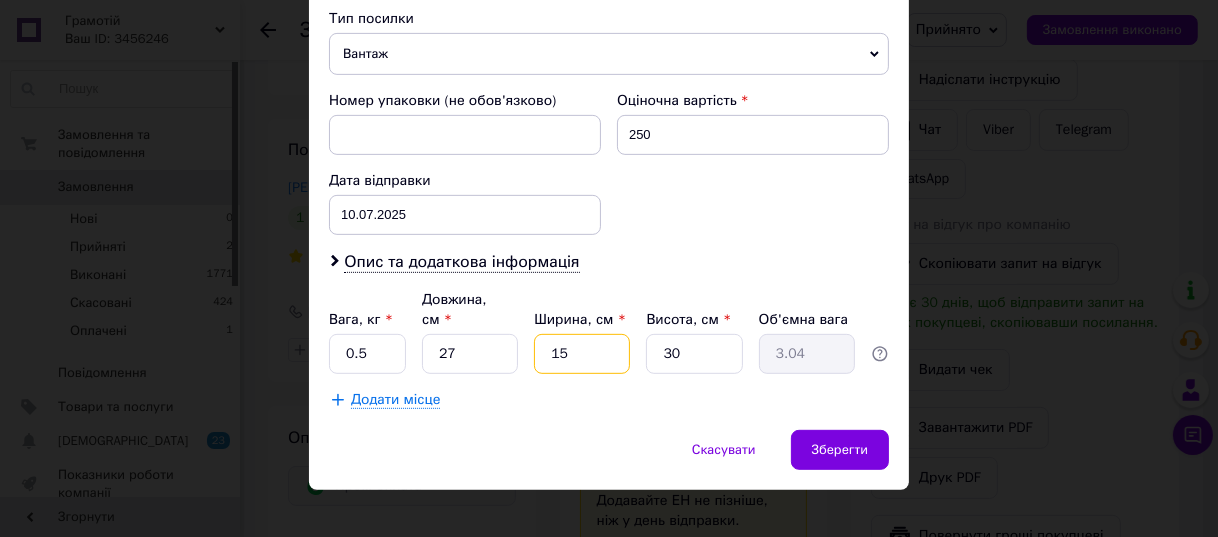 click on "15" at bounding box center [582, 354] 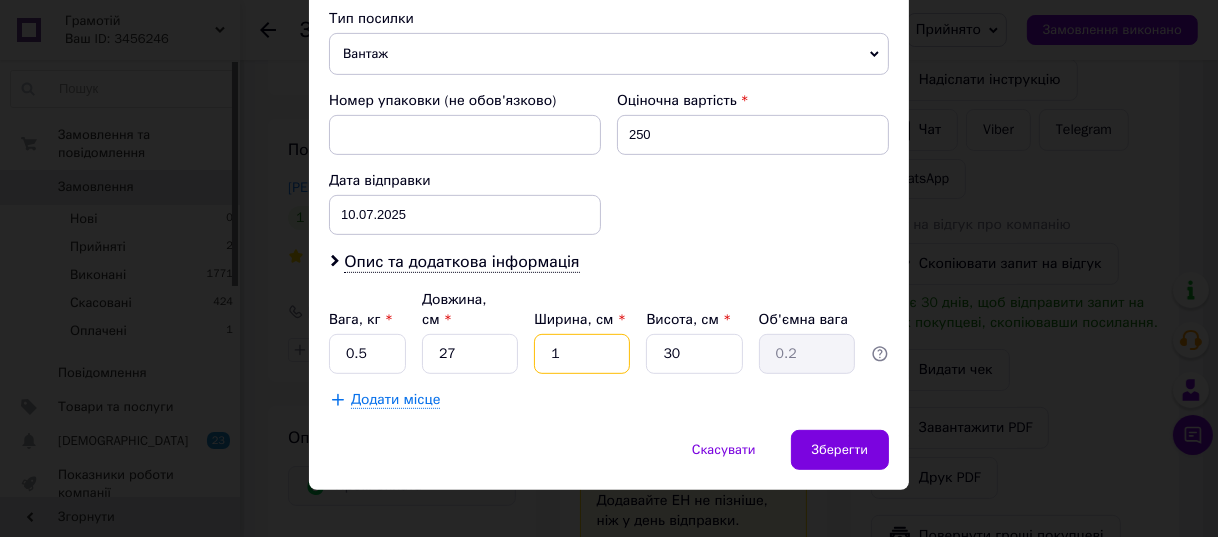 type 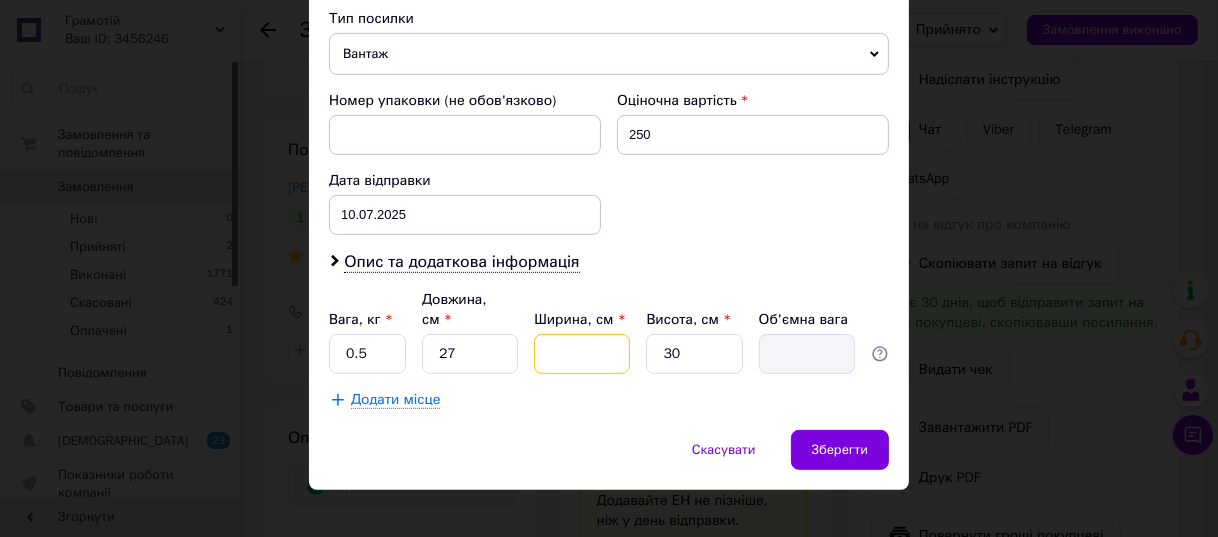 type on "2" 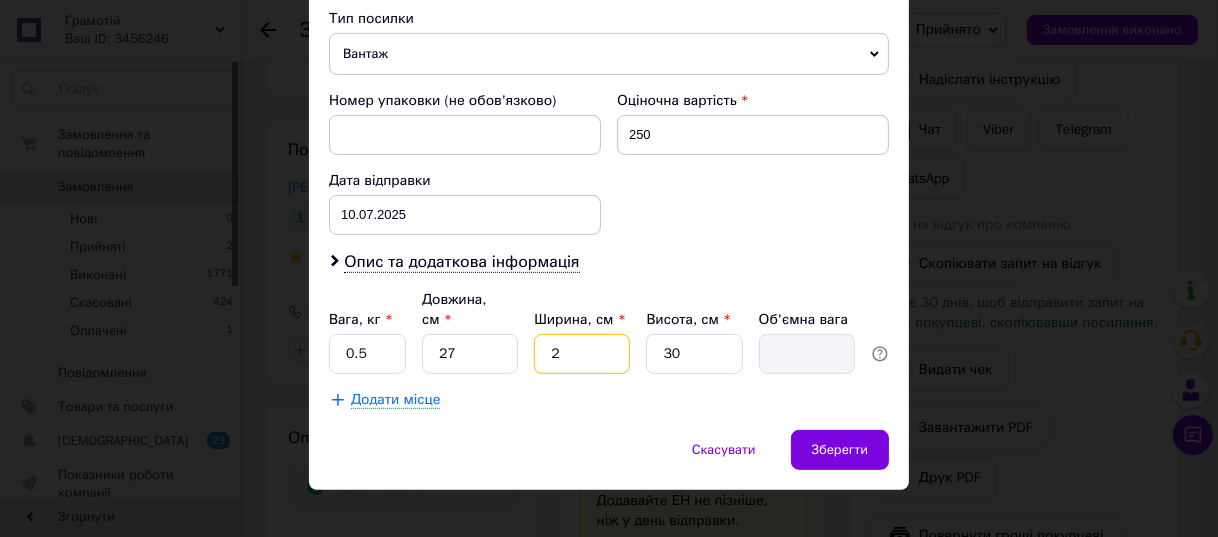 type on "0.41" 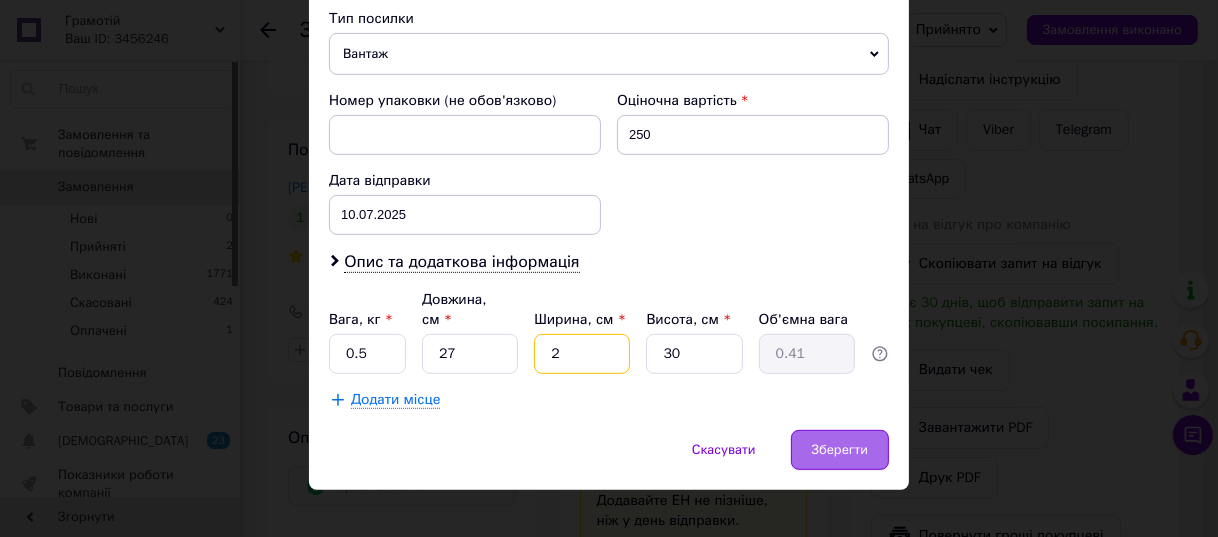 type on "2" 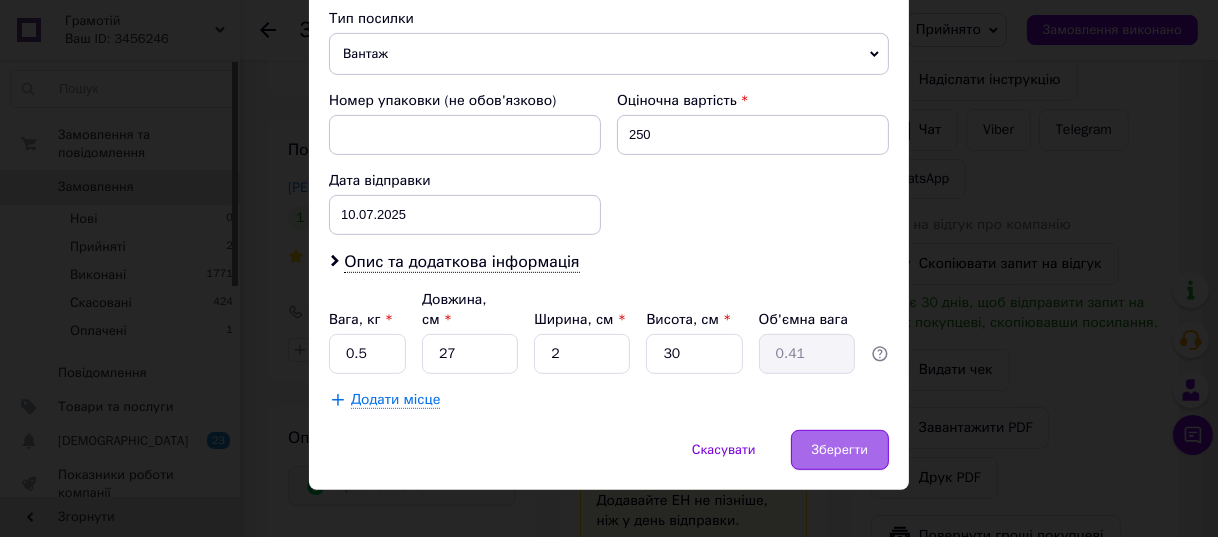 click on "Зберегти" at bounding box center (840, 450) 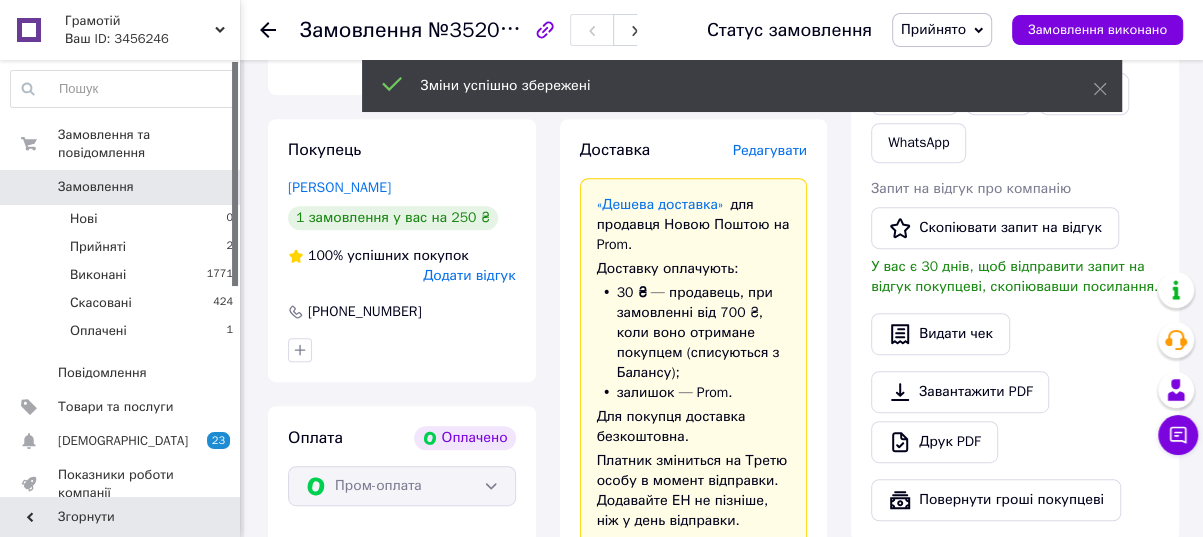 scroll, scrollTop: 91, scrollLeft: 0, axis: vertical 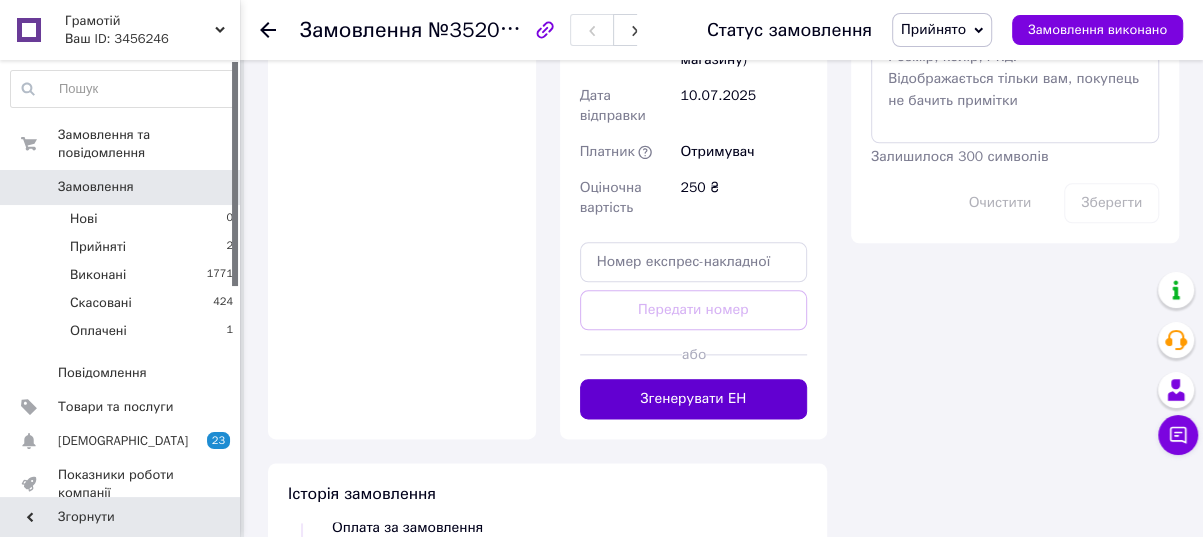 click on "Згенерувати ЕН" at bounding box center [694, 399] 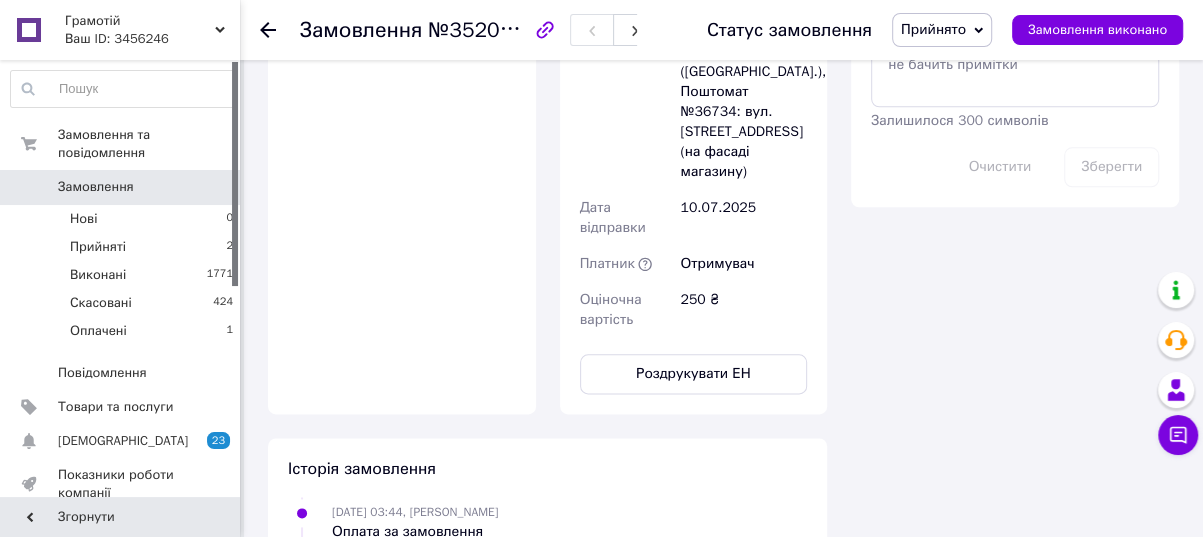 scroll, scrollTop: 188, scrollLeft: 0, axis: vertical 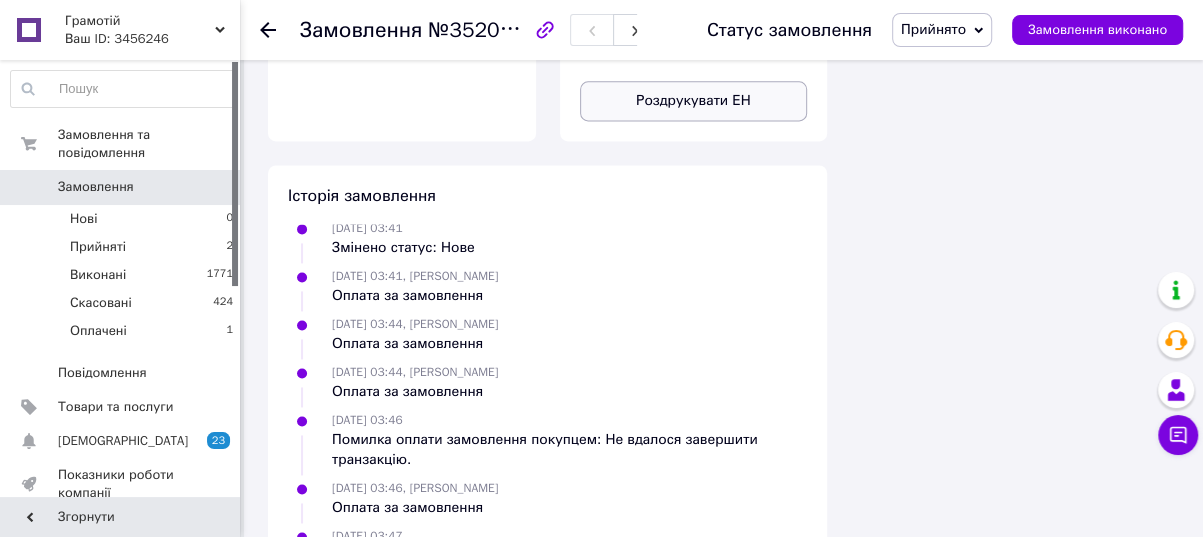 click on "Роздрукувати ЕН" at bounding box center (694, 101) 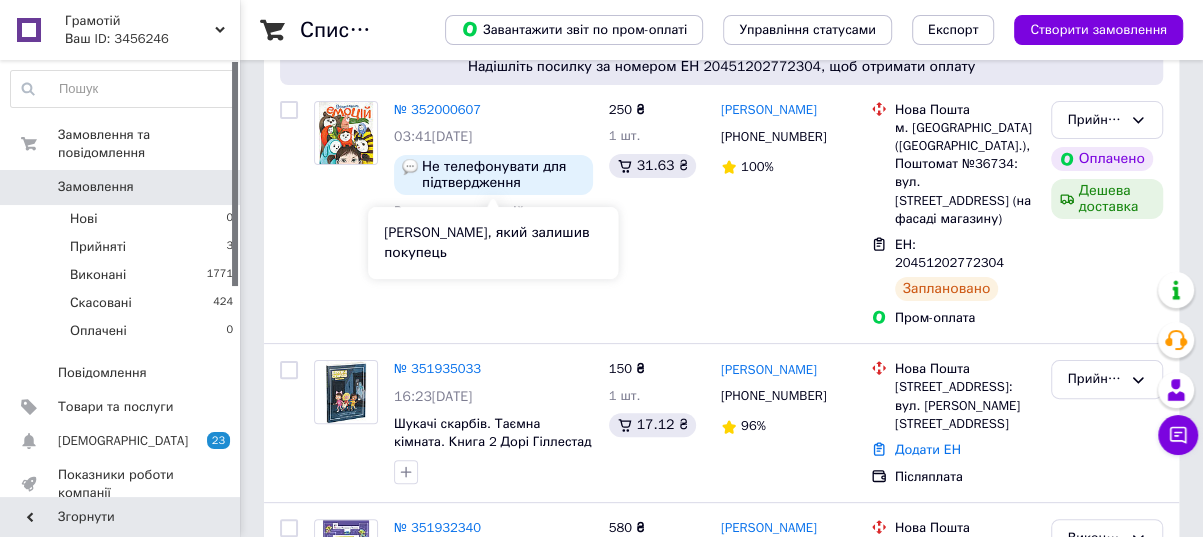 scroll, scrollTop: 272, scrollLeft: 0, axis: vertical 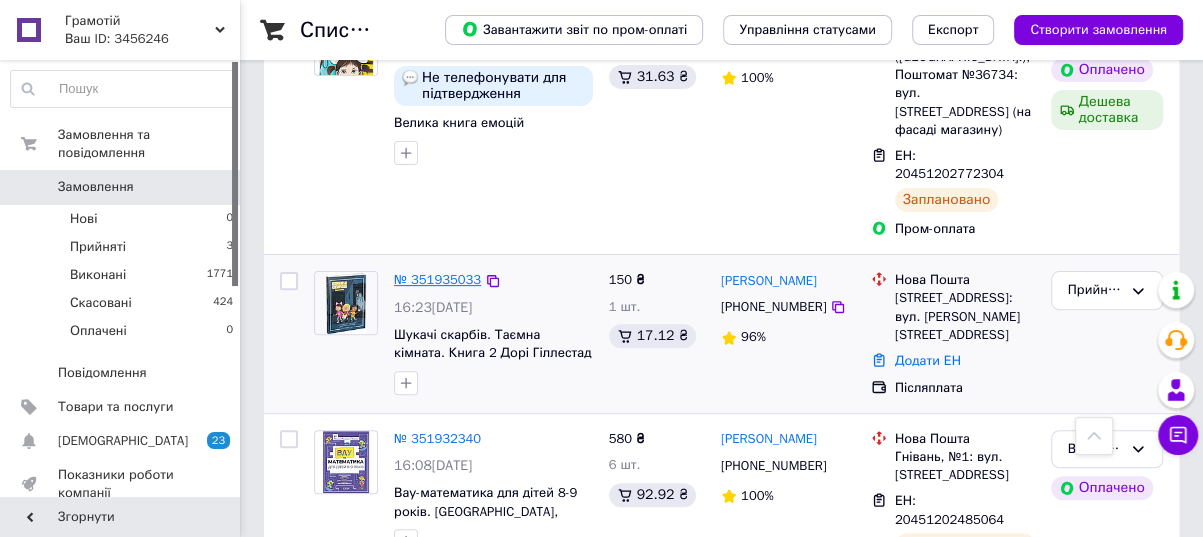click on "№ 351935033" at bounding box center (437, 279) 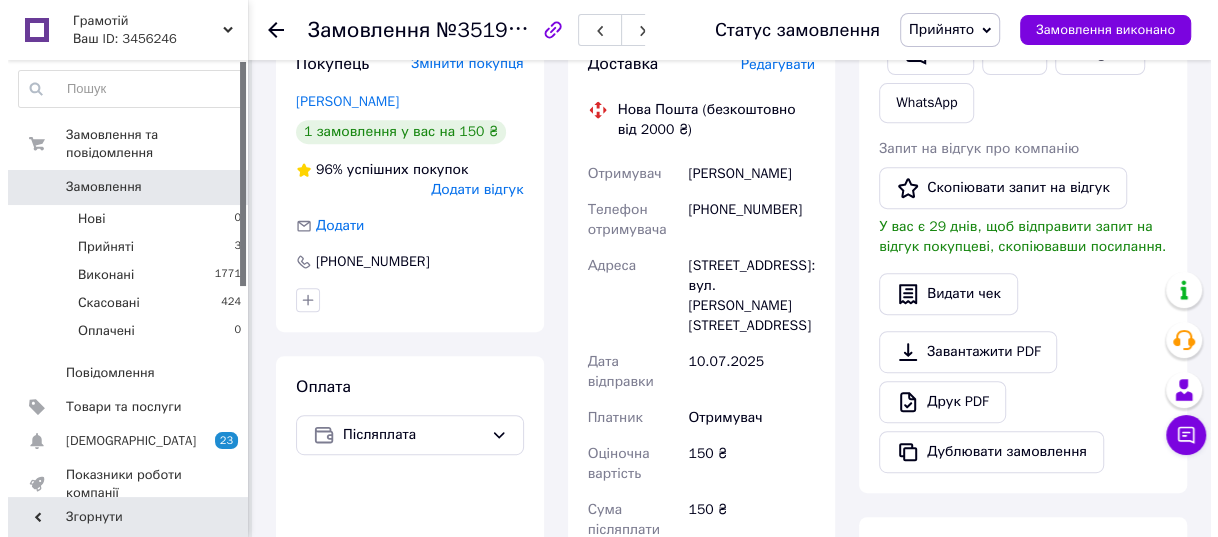 scroll, scrollTop: 363, scrollLeft: 0, axis: vertical 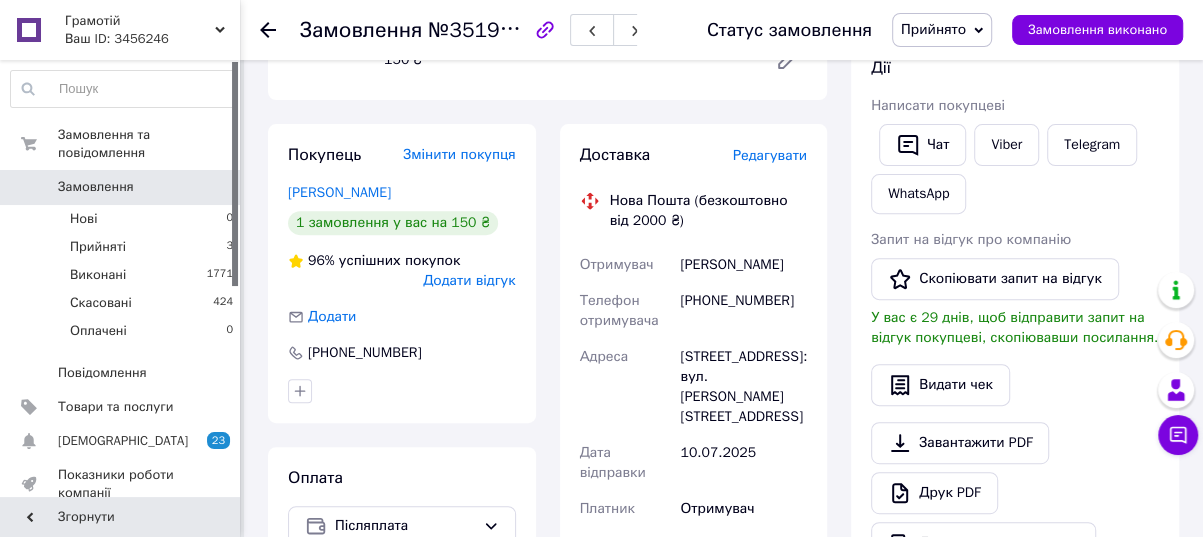 click on "Редагувати" at bounding box center [770, 155] 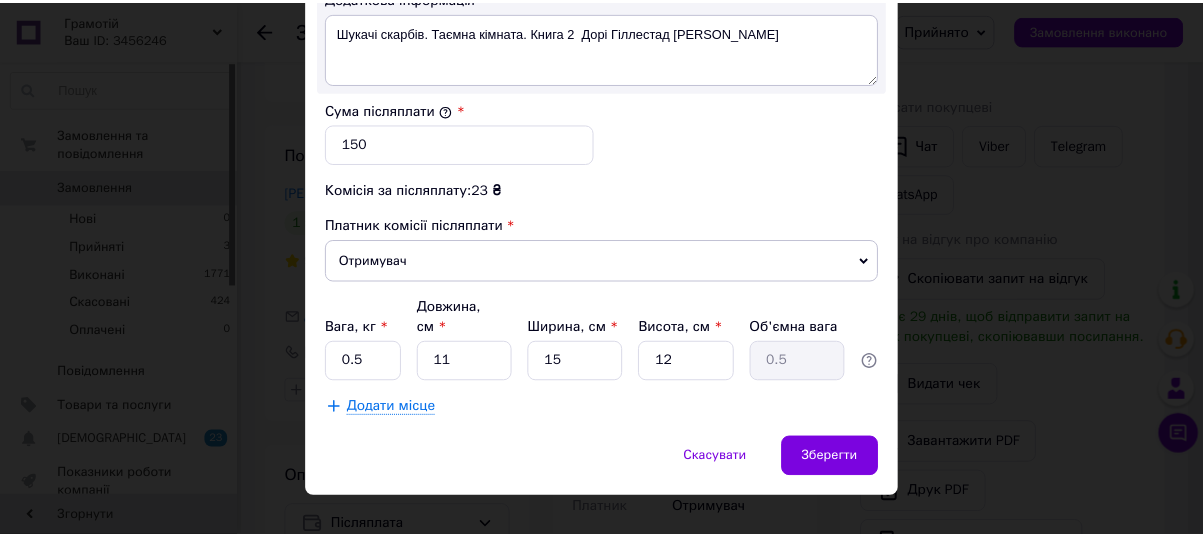 scroll, scrollTop: 1209, scrollLeft: 0, axis: vertical 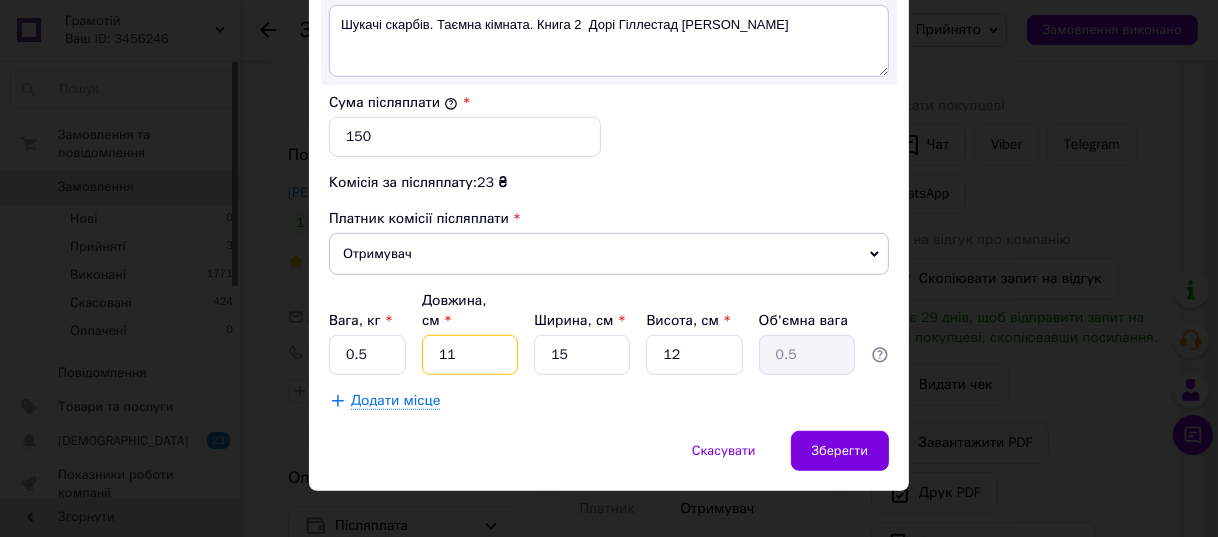 click on "11" at bounding box center (470, 355) 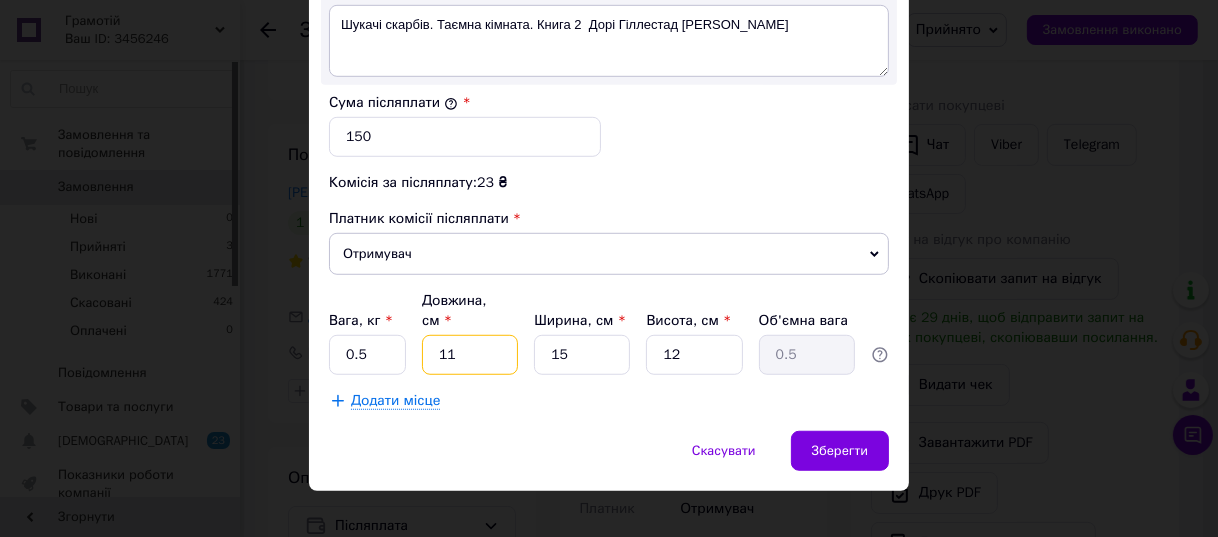 type on "1" 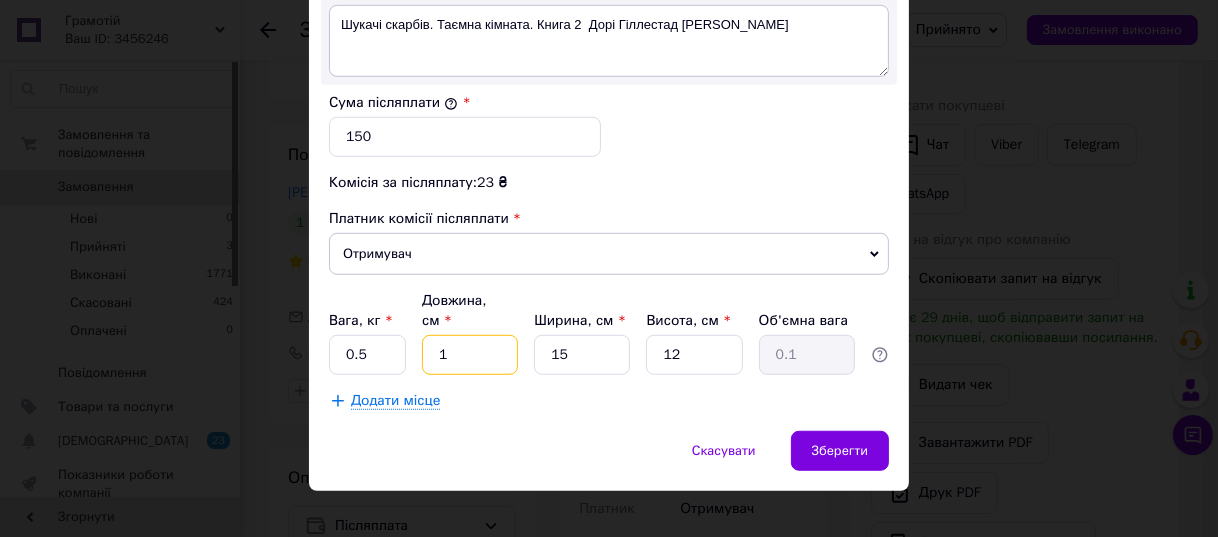 type on "0.1" 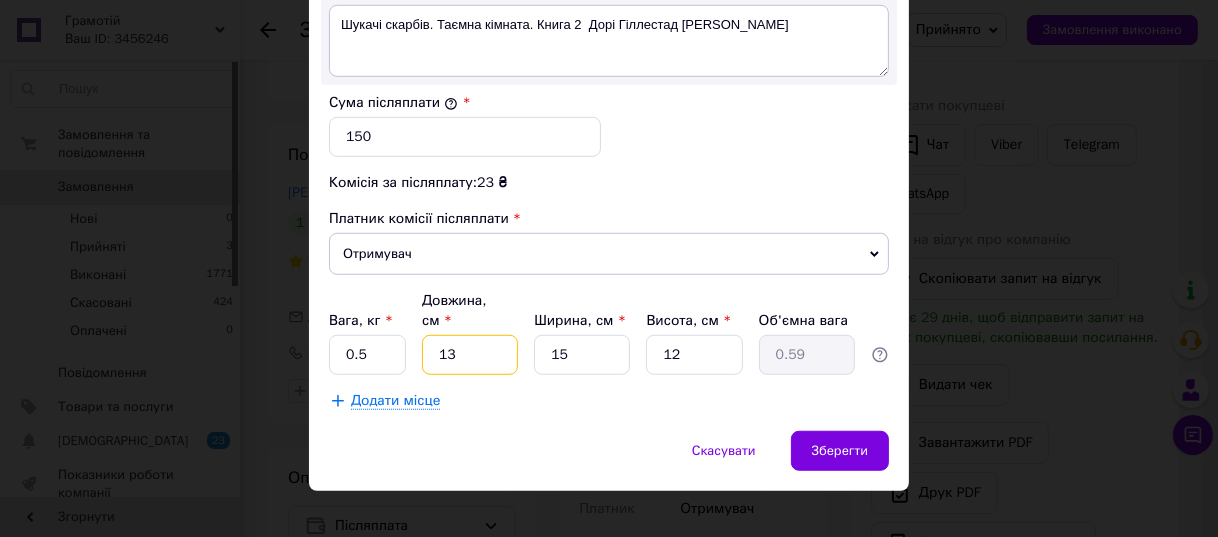 type on "13" 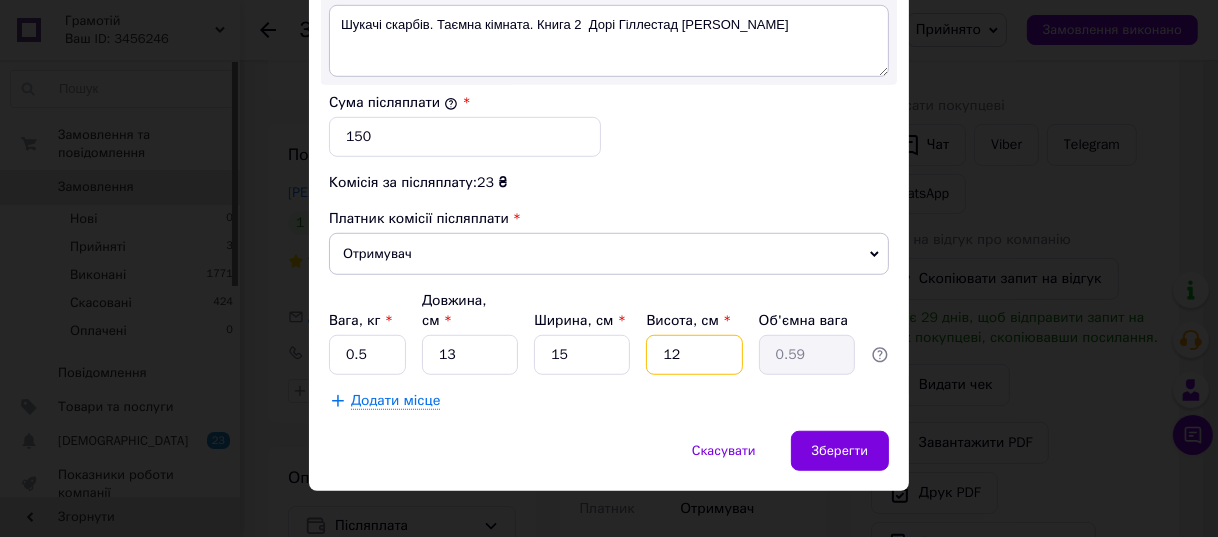 click on "12" at bounding box center (694, 355) 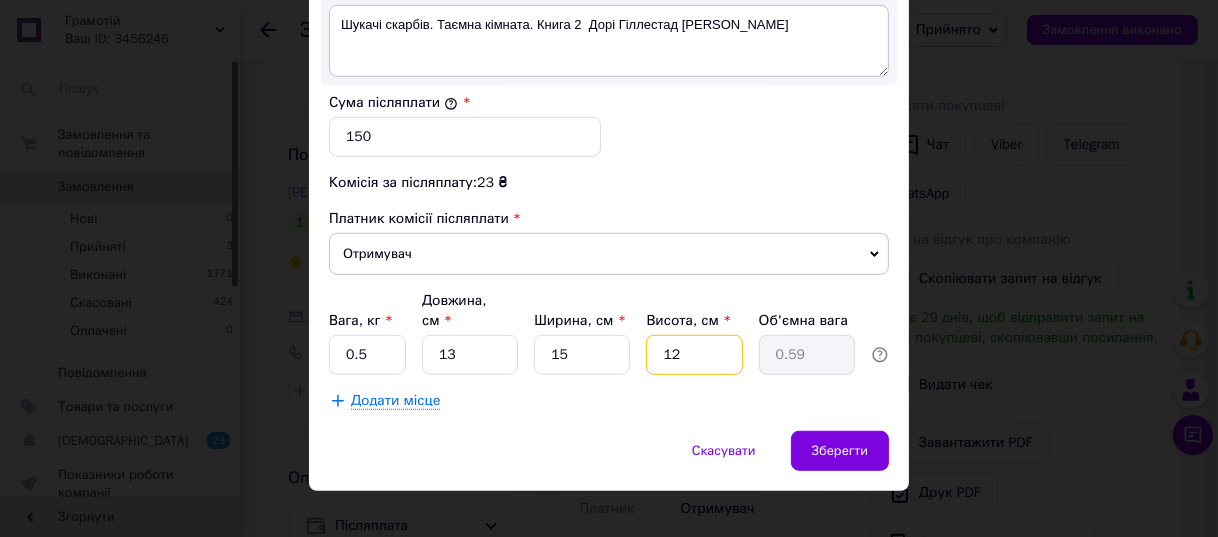 type on "1" 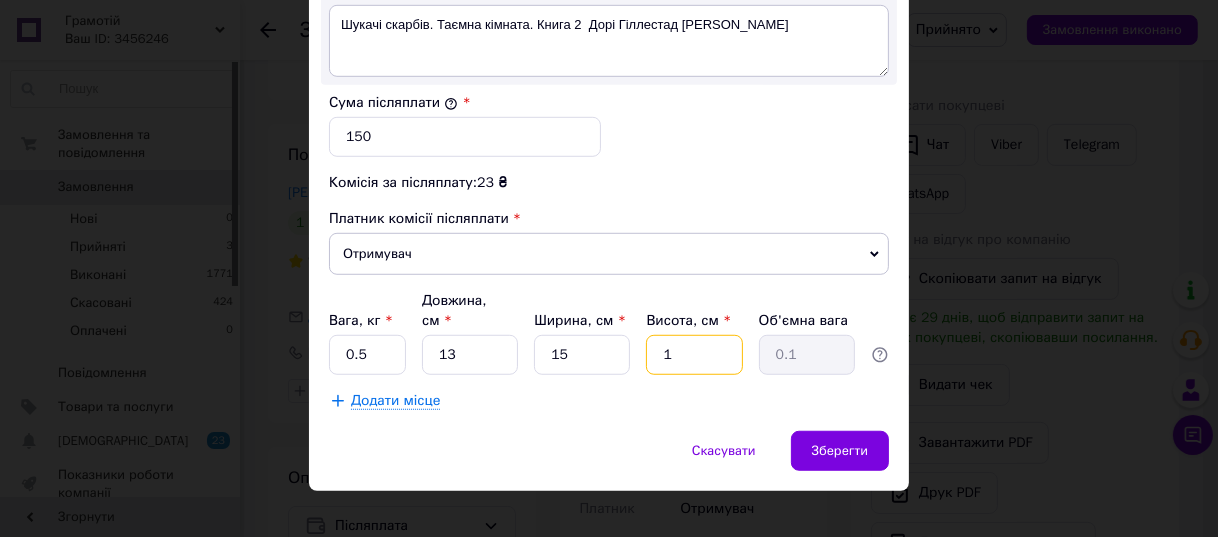 type 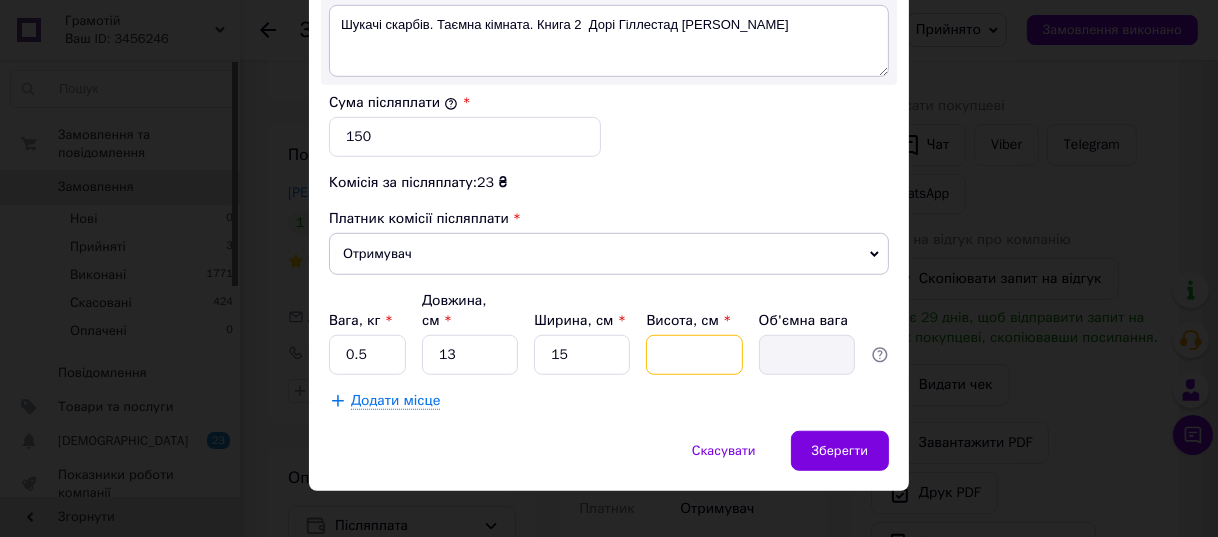 type on "2" 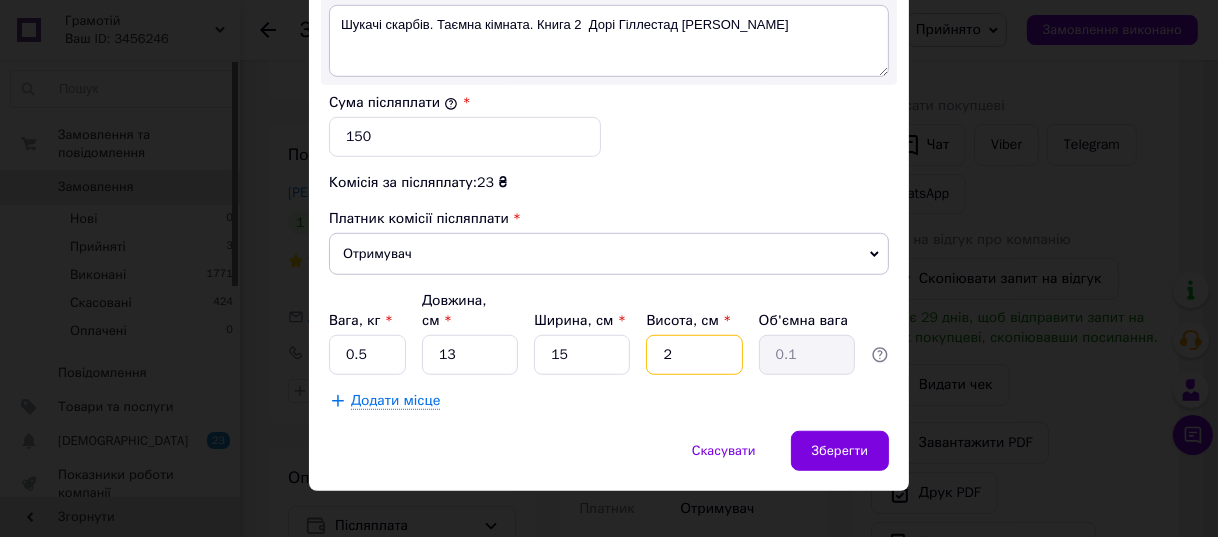 type on "20" 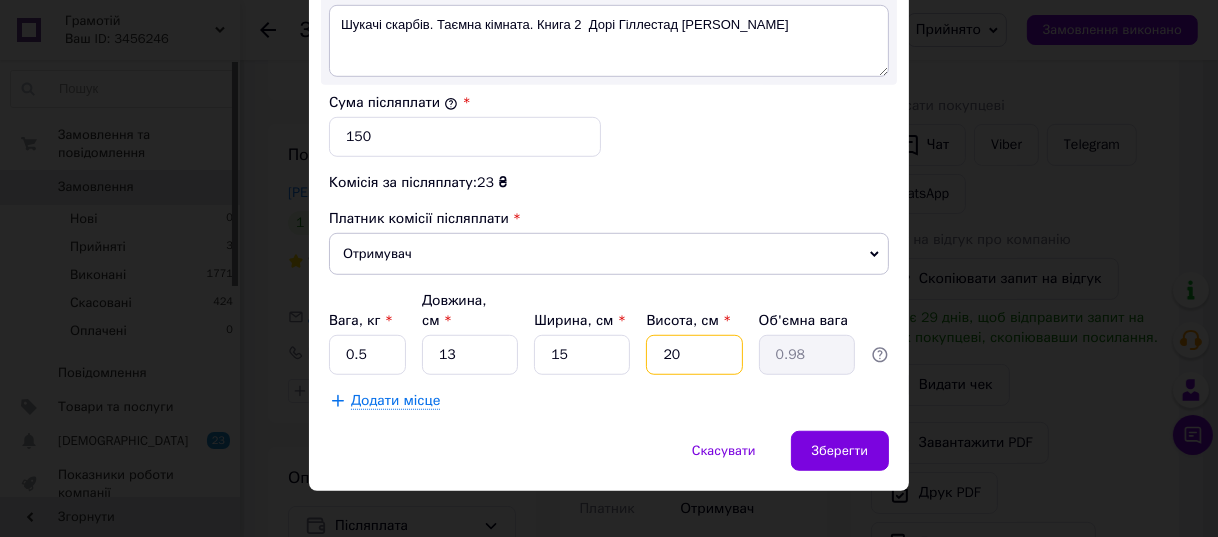 type on "20" 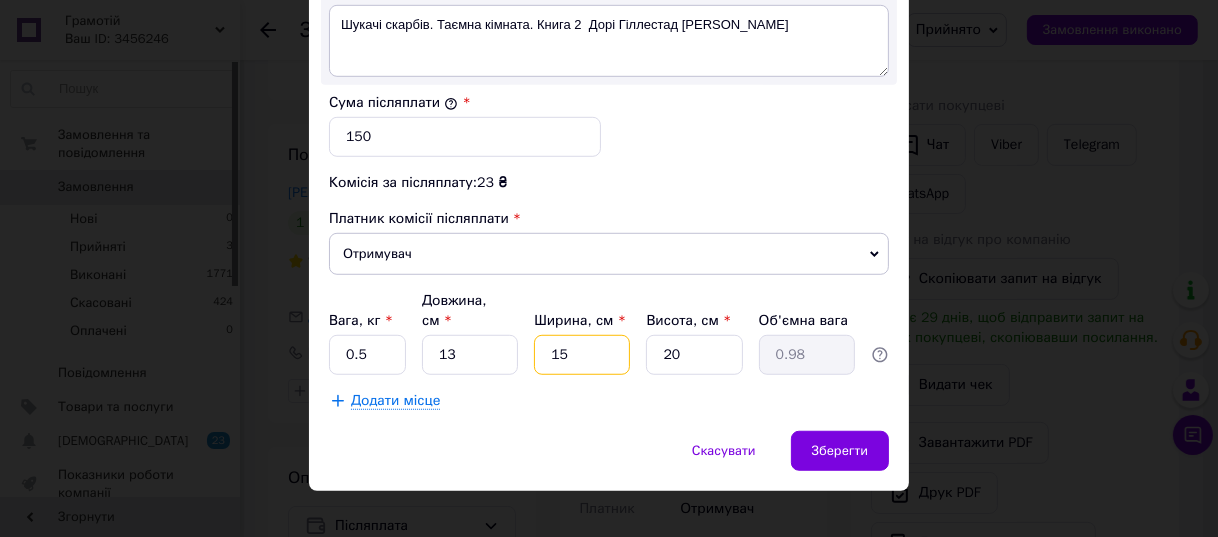 drag, startPoint x: 573, startPoint y: 333, endPoint x: 598, endPoint y: 336, distance: 25.179358 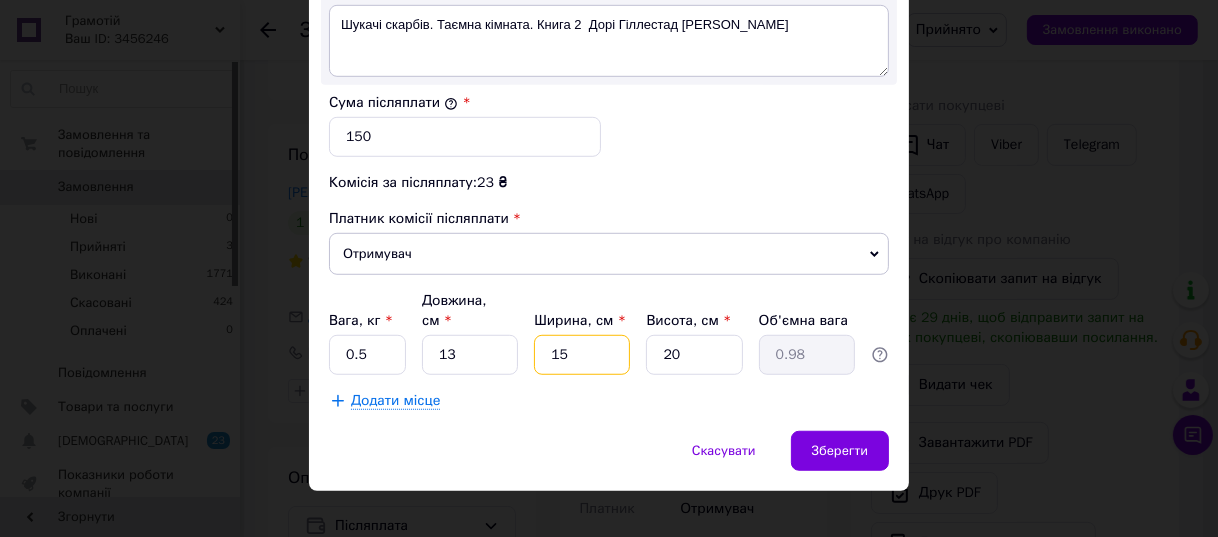 type on "1" 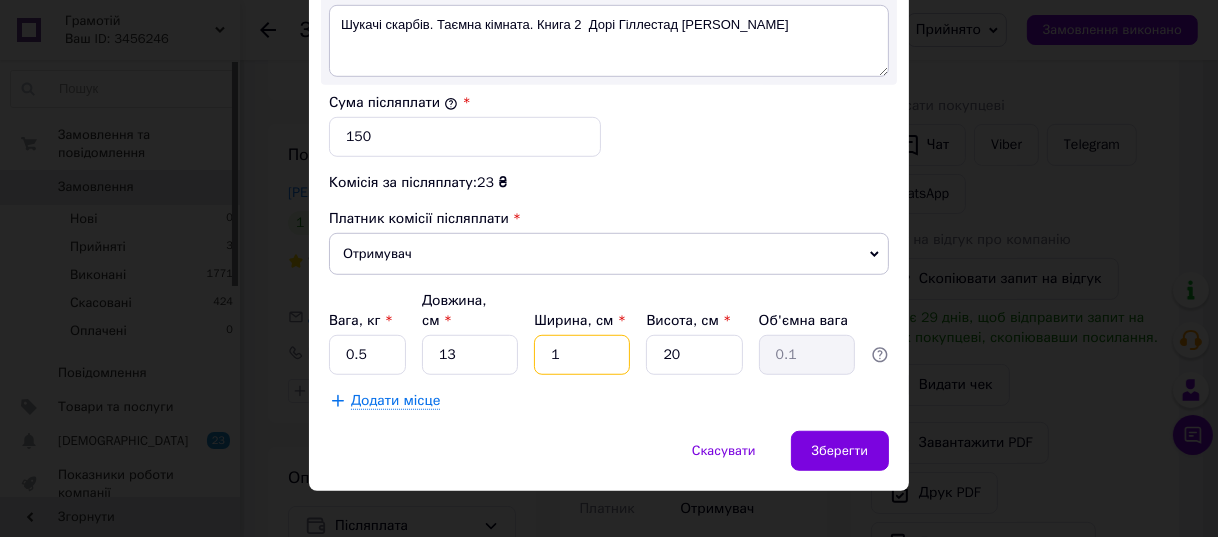 type 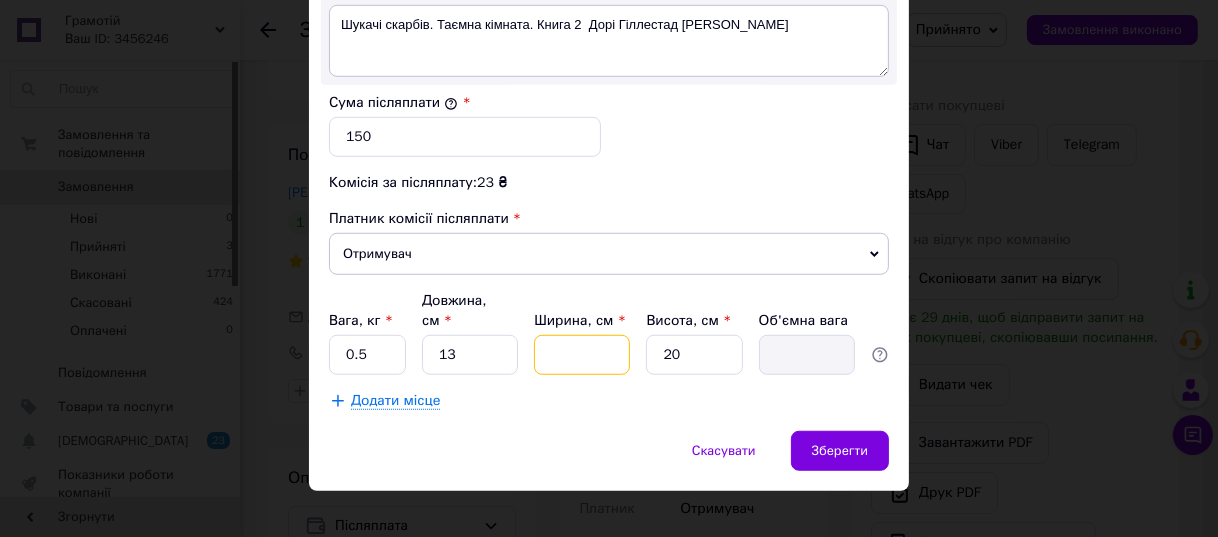 type on "2" 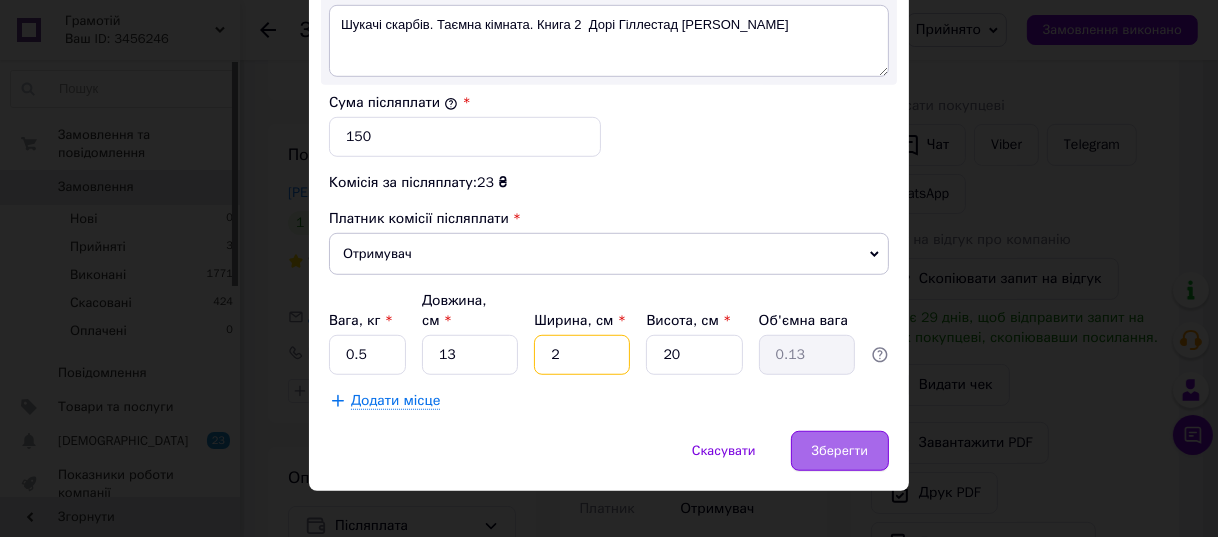 type on "2" 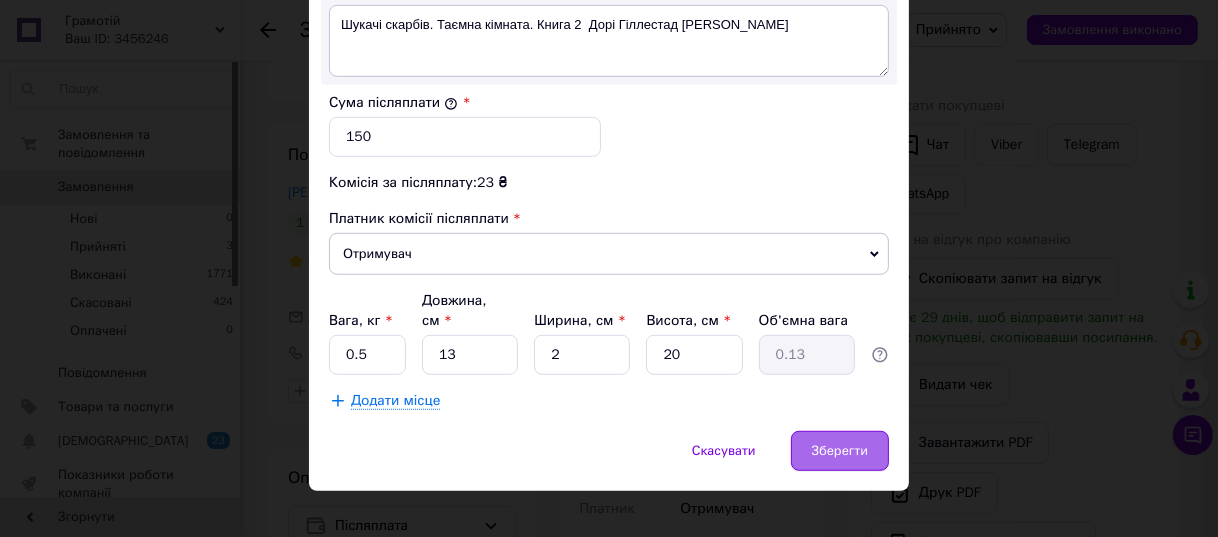 click on "Зберегти" at bounding box center (840, 451) 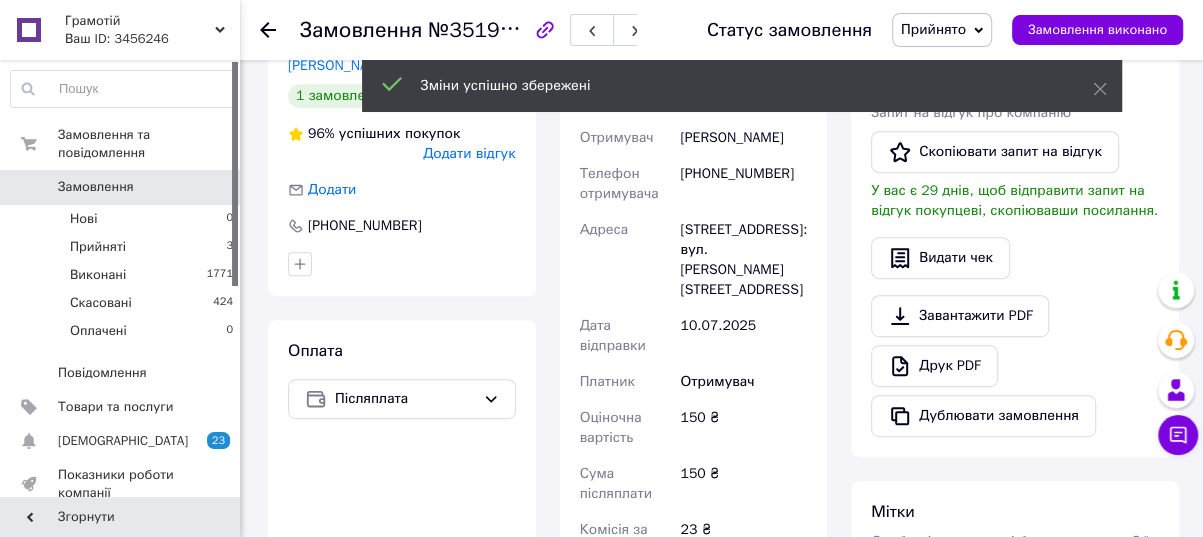 scroll, scrollTop: 818, scrollLeft: 0, axis: vertical 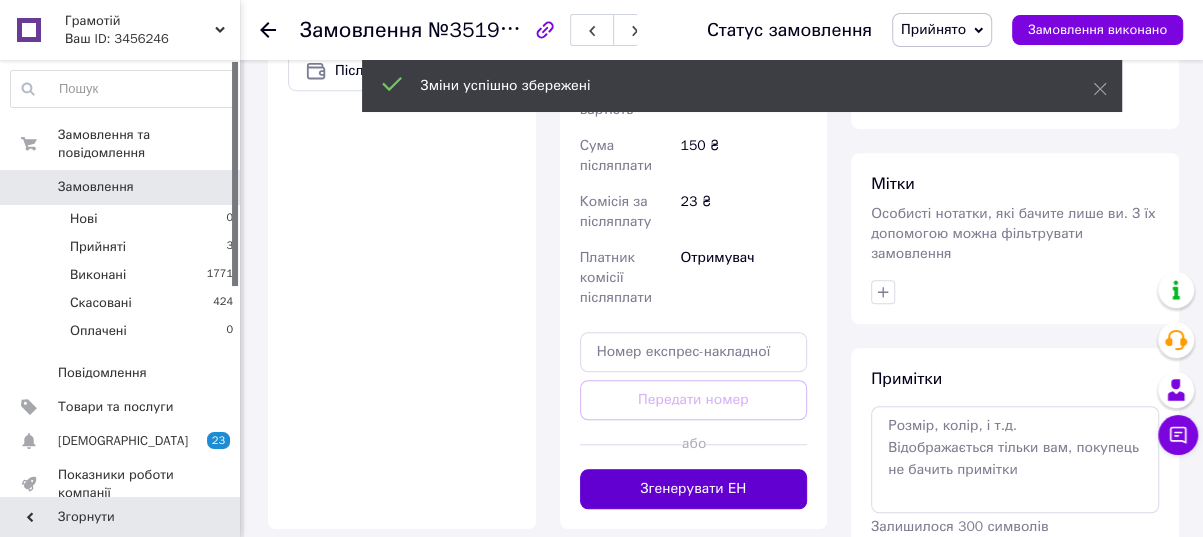 click on "Згенерувати ЕН" at bounding box center [694, 489] 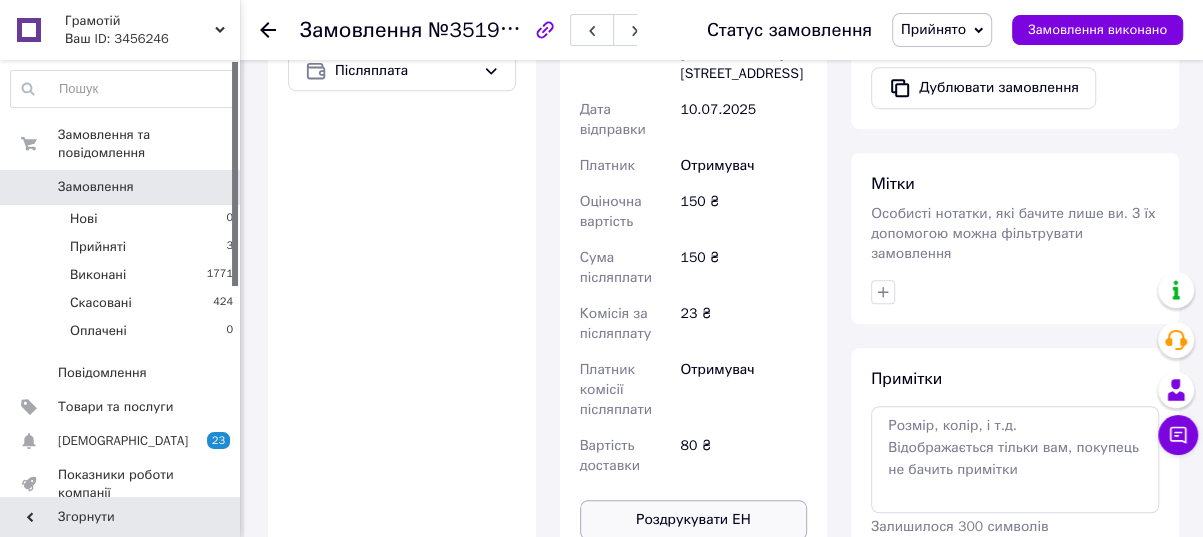 click on "Роздрукувати ЕН" at bounding box center (694, 520) 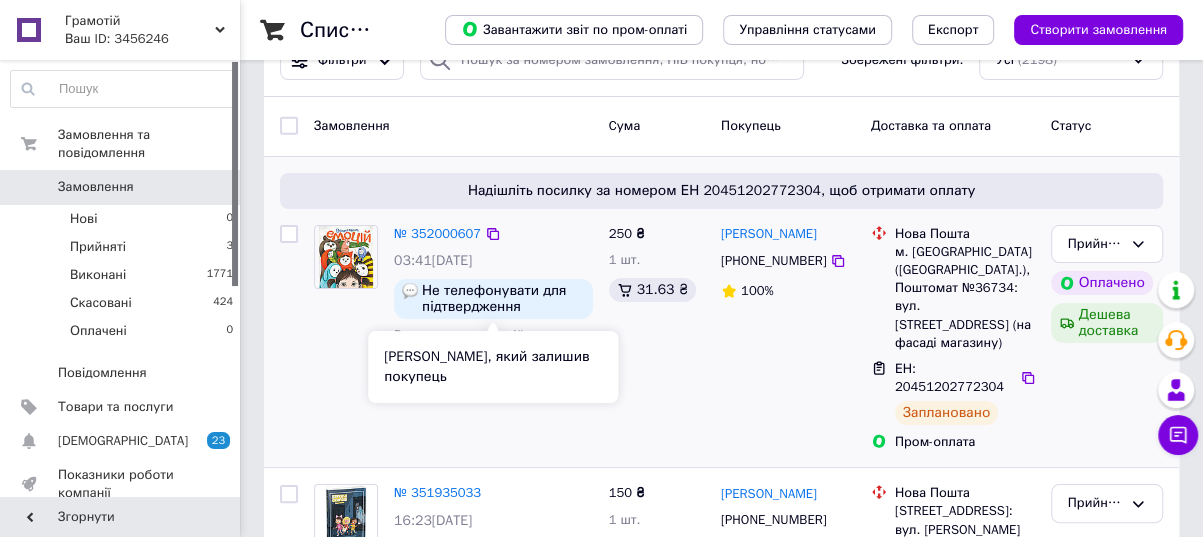 scroll, scrollTop: 181, scrollLeft: 0, axis: vertical 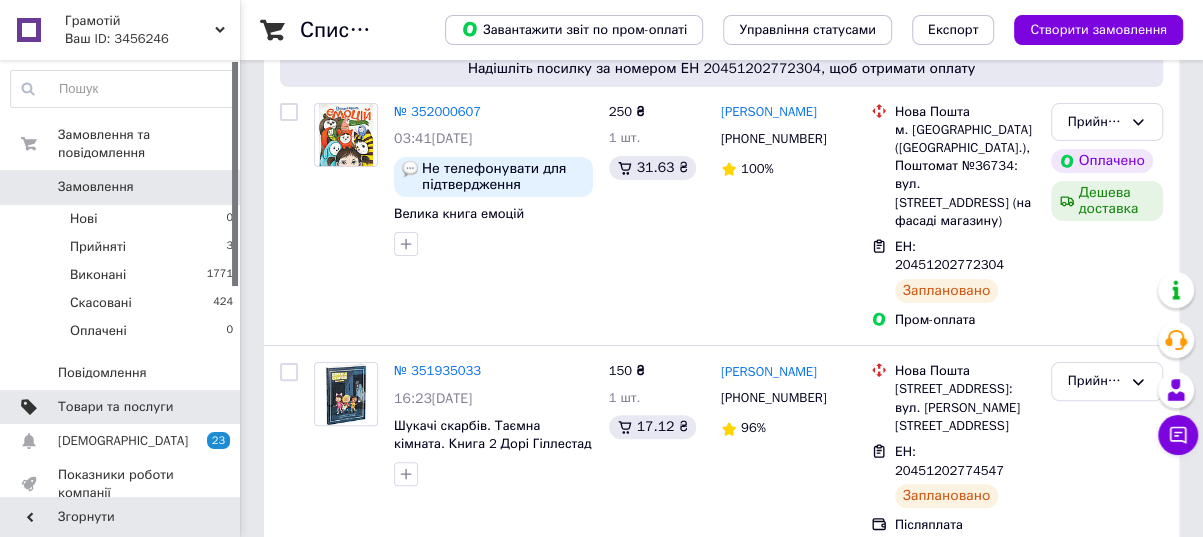 click at bounding box center (212, 407) 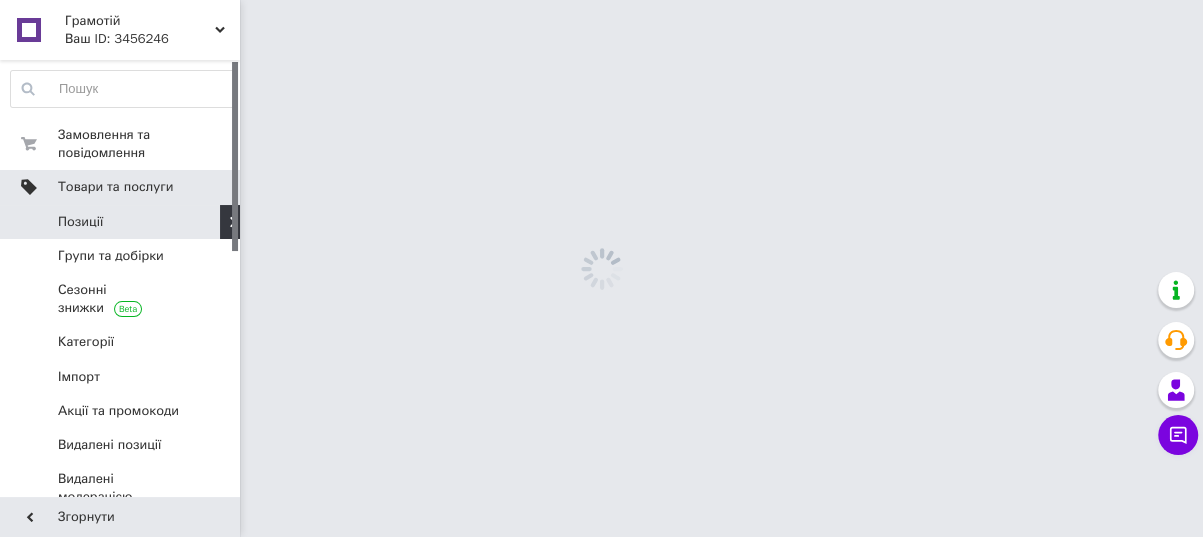scroll, scrollTop: 0, scrollLeft: 0, axis: both 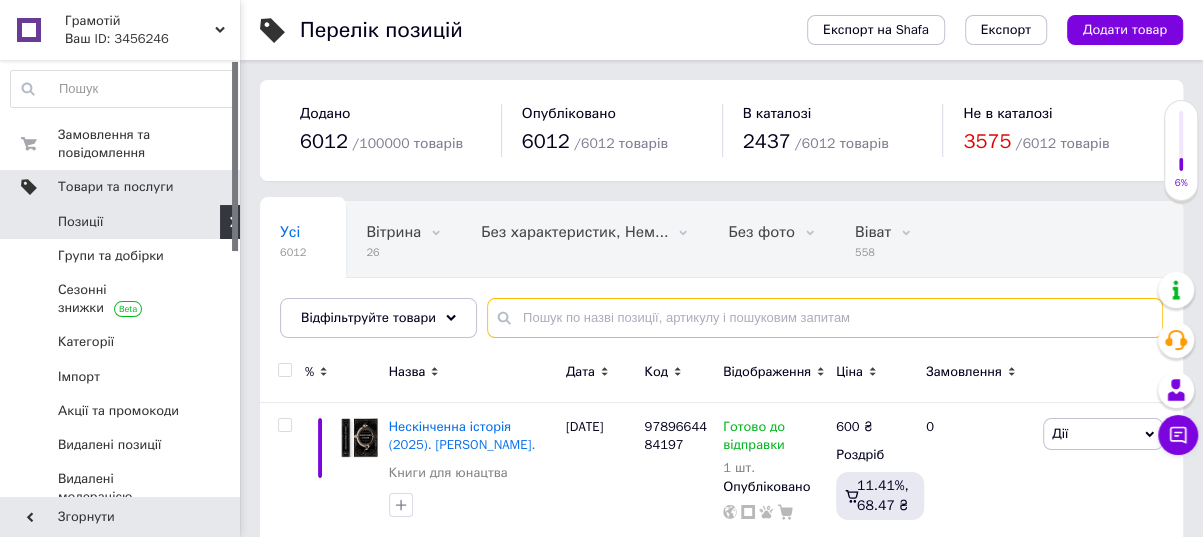 click at bounding box center (825, 318) 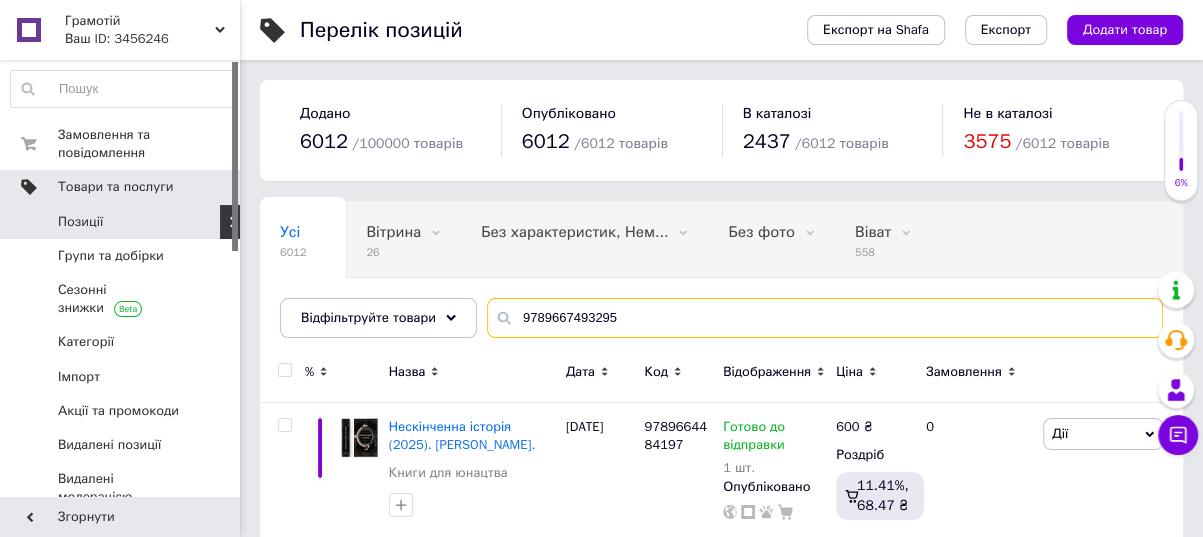 type on "9789667493295" 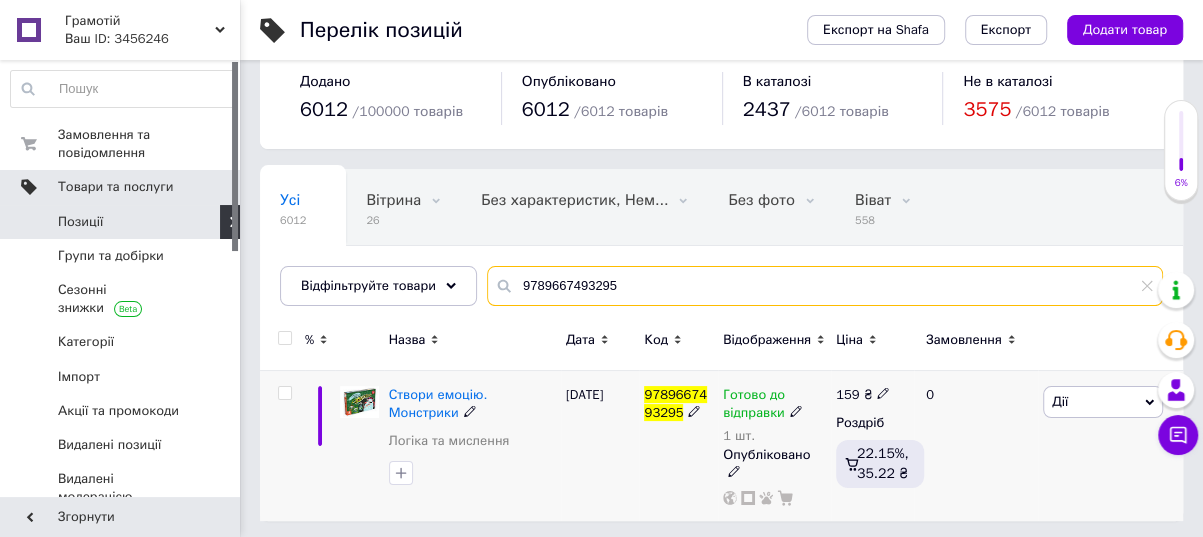 scroll, scrollTop: 37, scrollLeft: 0, axis: vertical 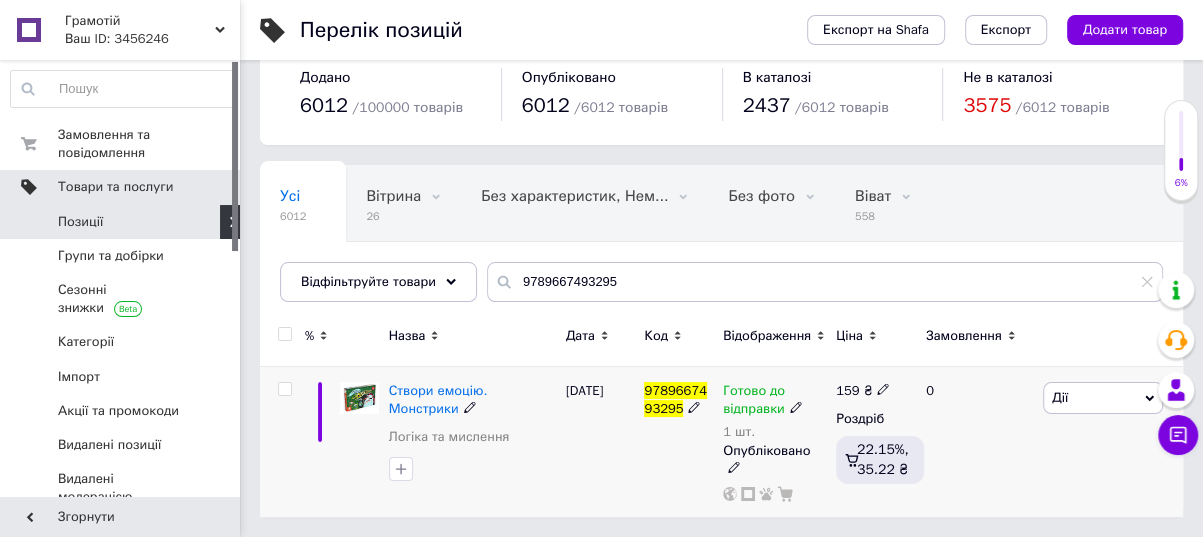 click 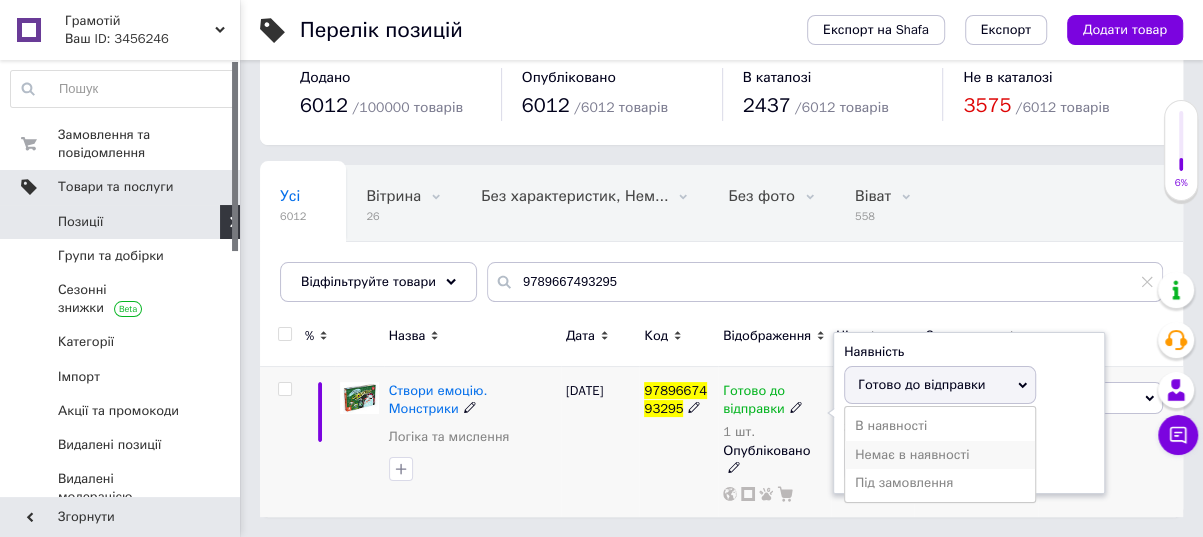 click on "Немає в наявності" at bounding box center (940, 455) 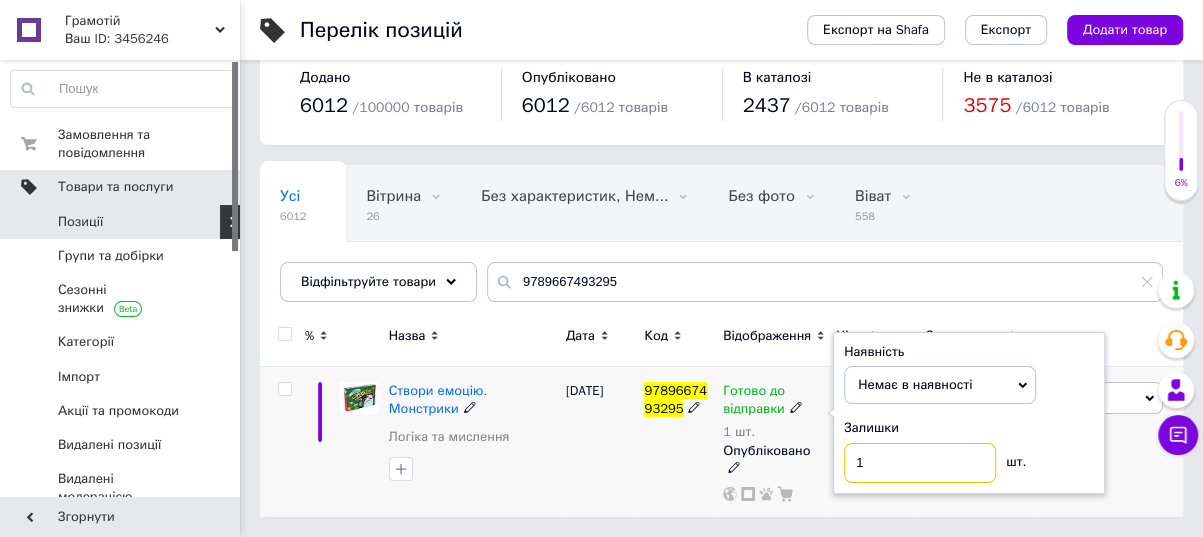 drag, startPoint x: 874, startPoint y: 468, endPoint x: 857, endPoint y: 468, distance: 17 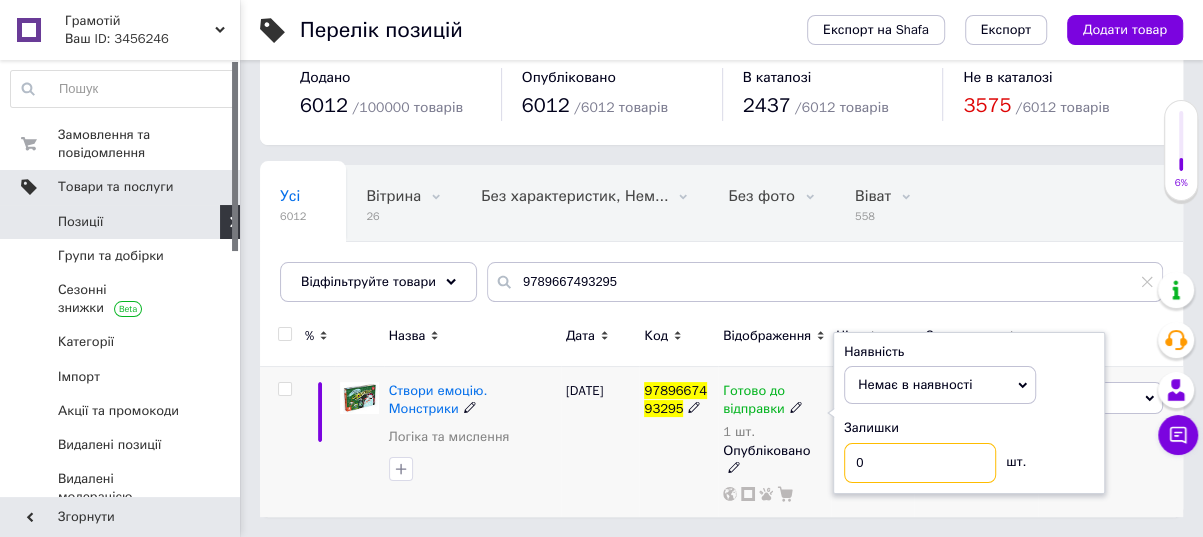type on "0" 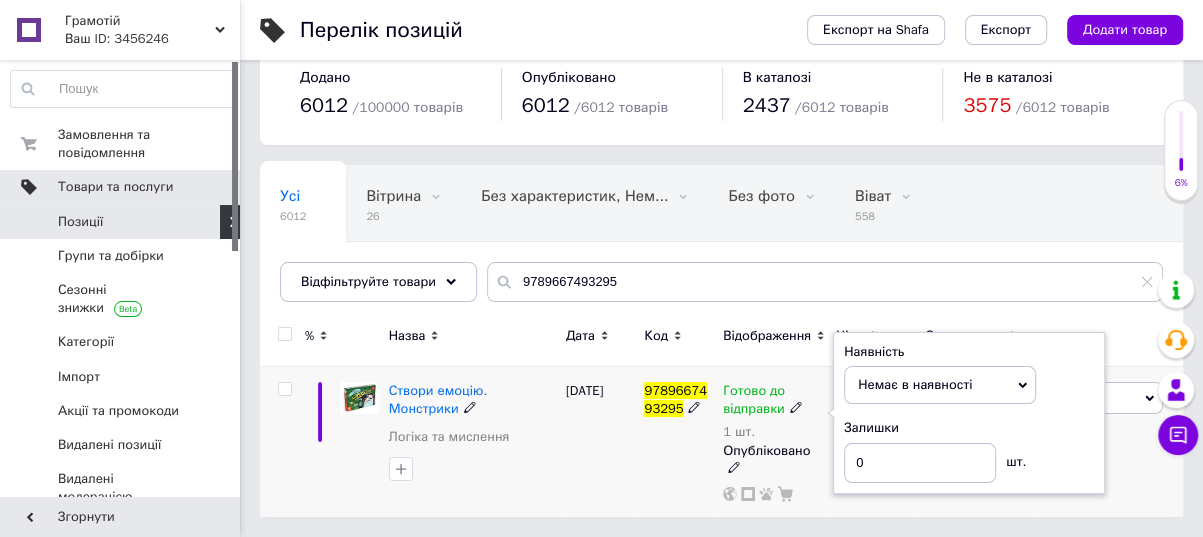 click on "[DATE]" at bounding box center [600, 442] 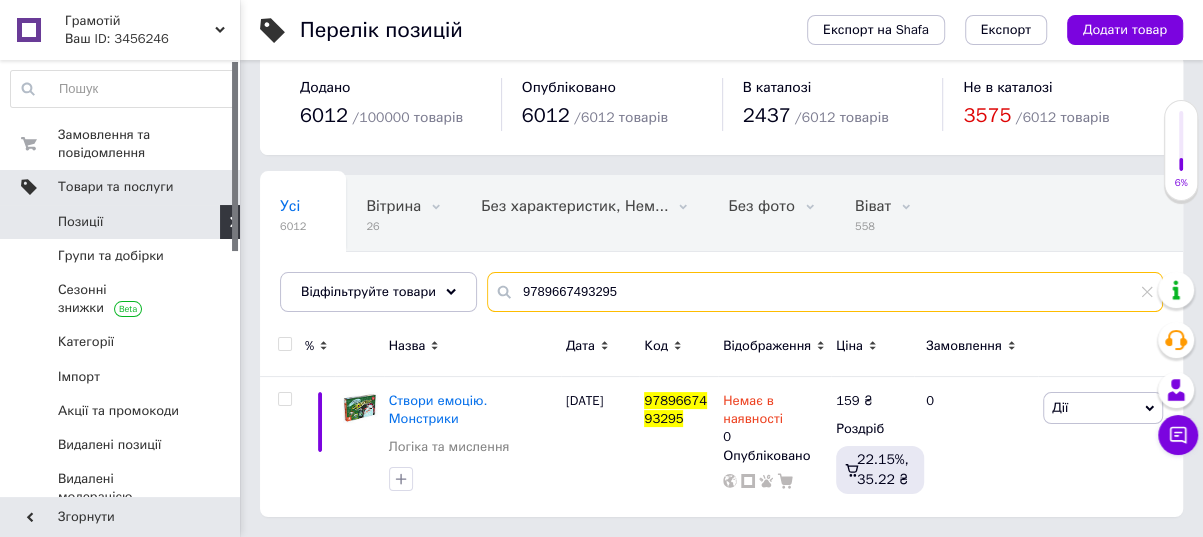 drag, startPoint x: 552, startPoint y: 280, endPoint x: 494, endPoint y: 279, distance: 58.00862 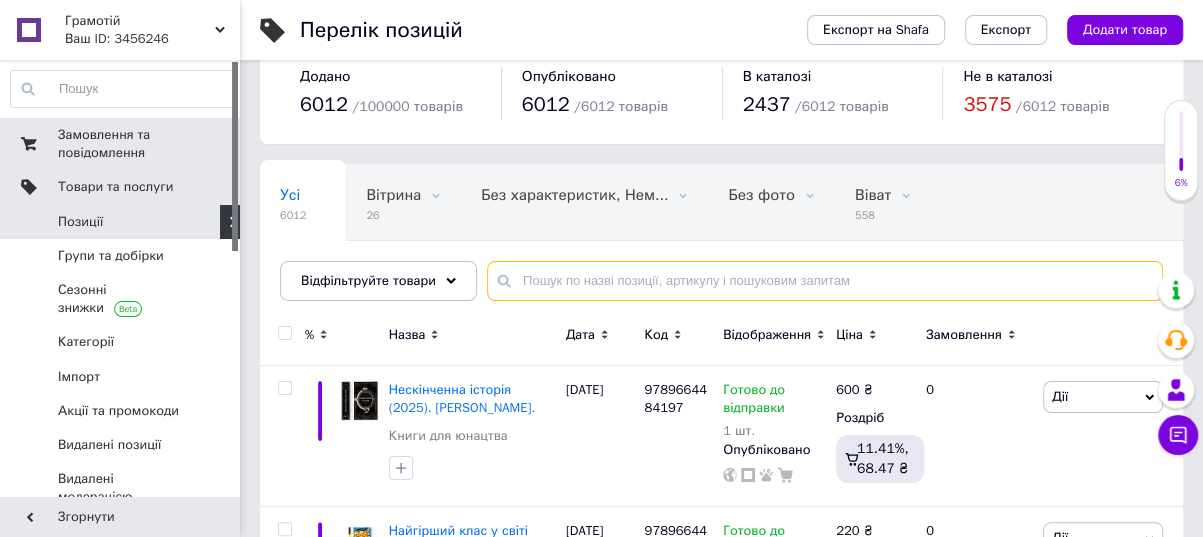 type 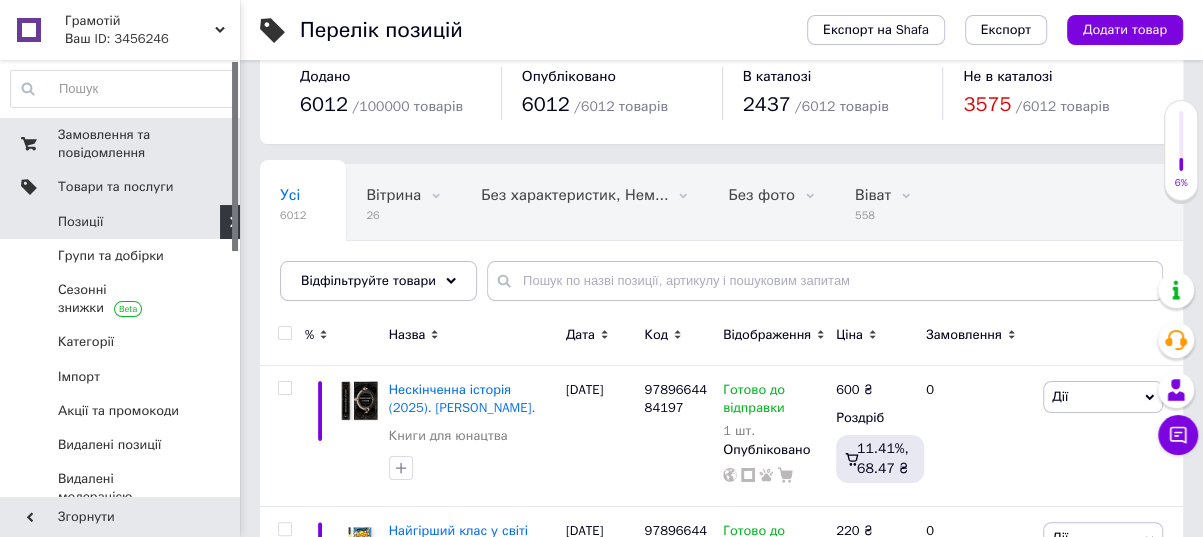 click on "Замовлення та повідомлення" at bounding box center (121, 144) 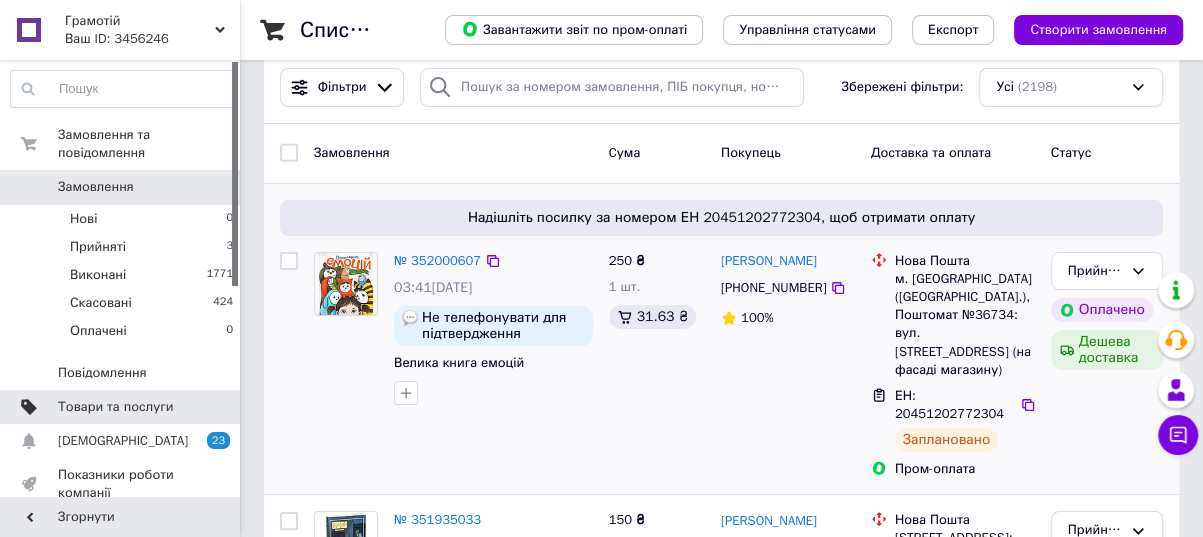 scroll, scrollTop: 90, scrollLeft: 0, axis: vertical 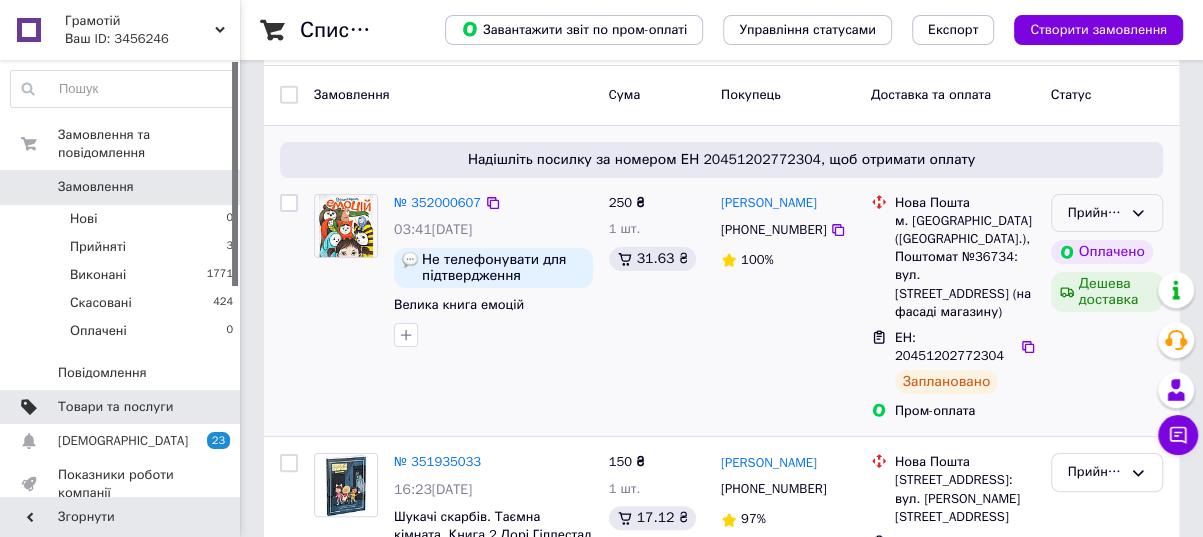 click 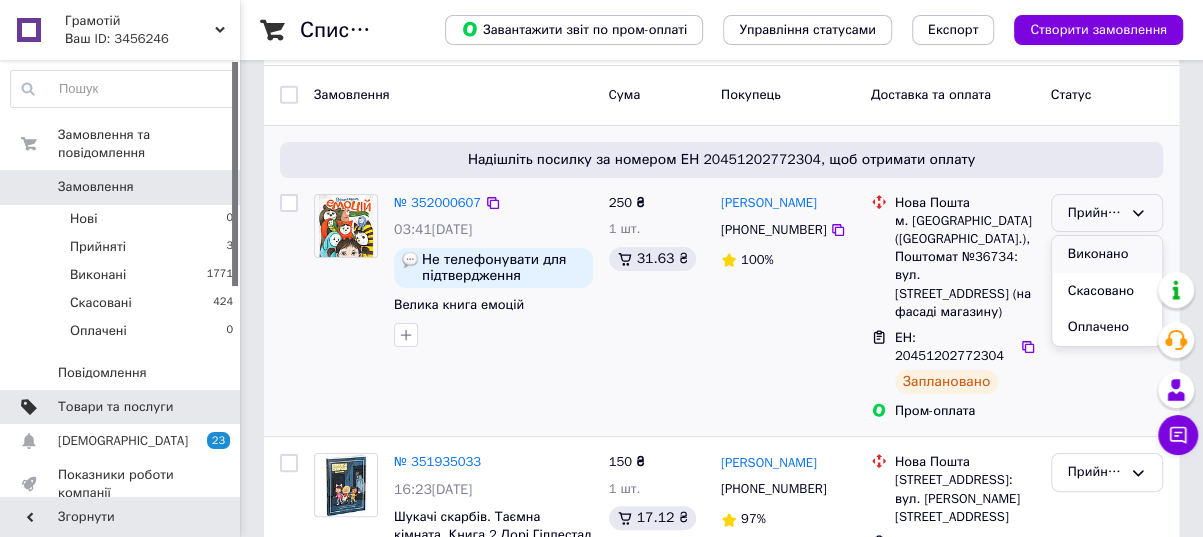 click on "Виконано" at bounding box center (1107, 254) 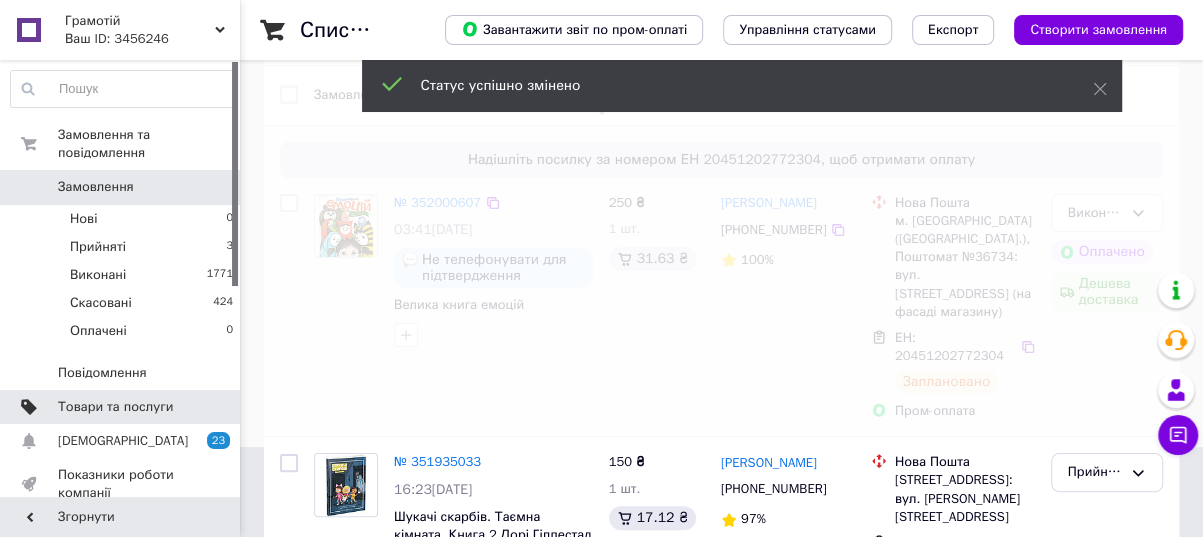 scroll, scrollTop: 363, scrollLeft: 0, axis: vertical 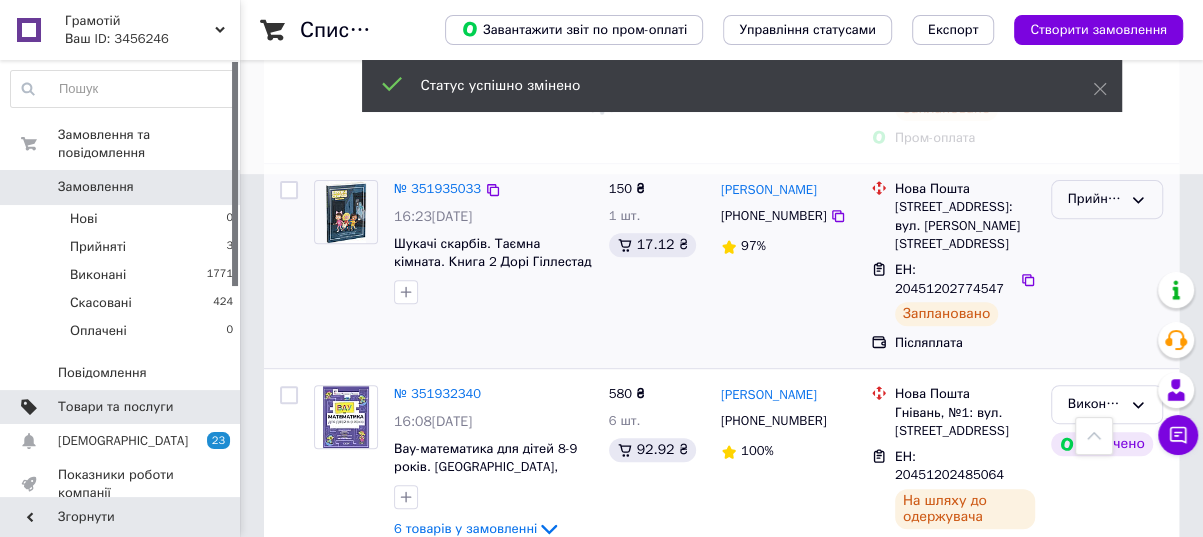 click 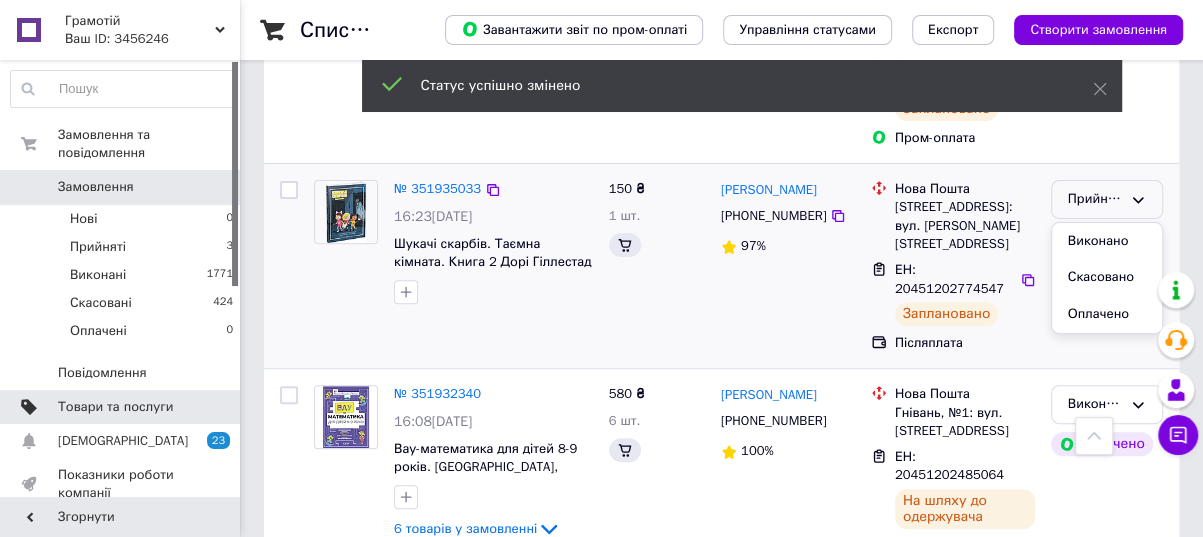 click on "Виконано" at bounding box center (1107, 241) 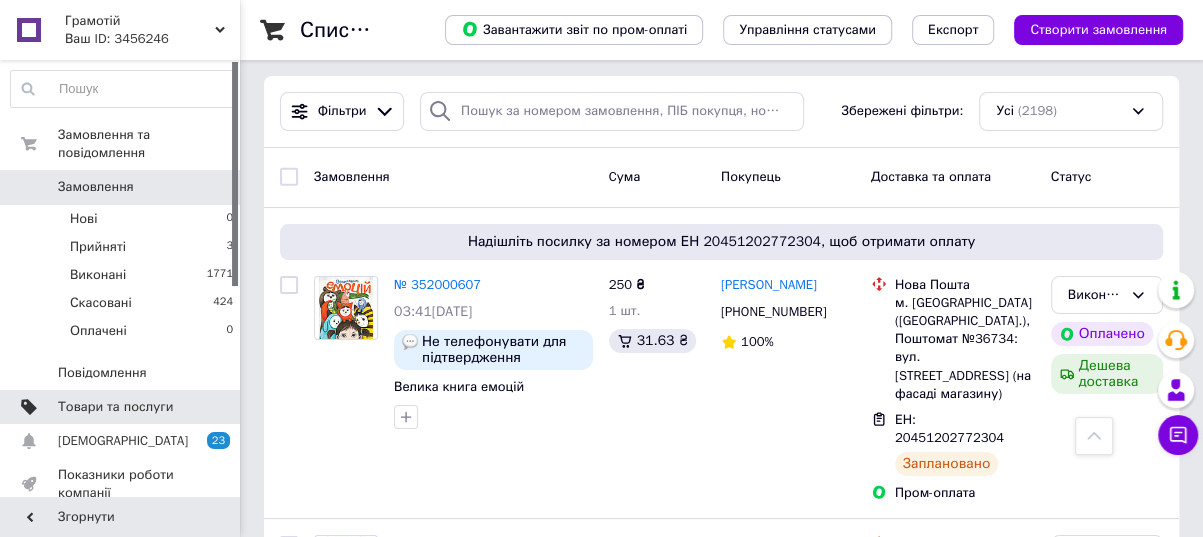 scroll, scrollTop: 0, scrollLeft: 0, axis: both 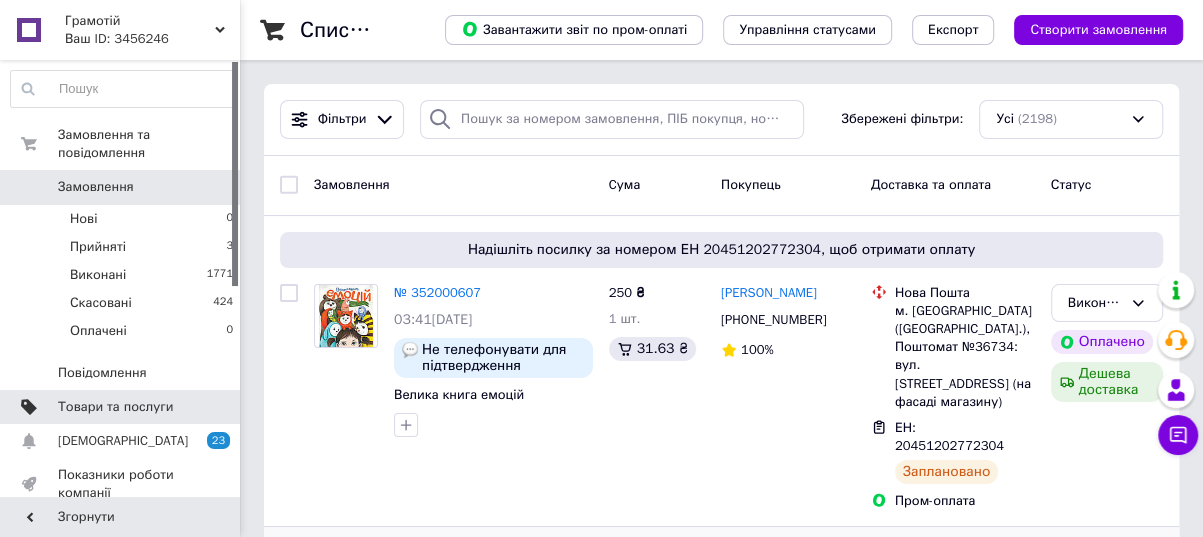 drag, startPoint x: 542, startPoint y: 469, endPoint x: 474, endPoint y: 518, distance: 83.81527 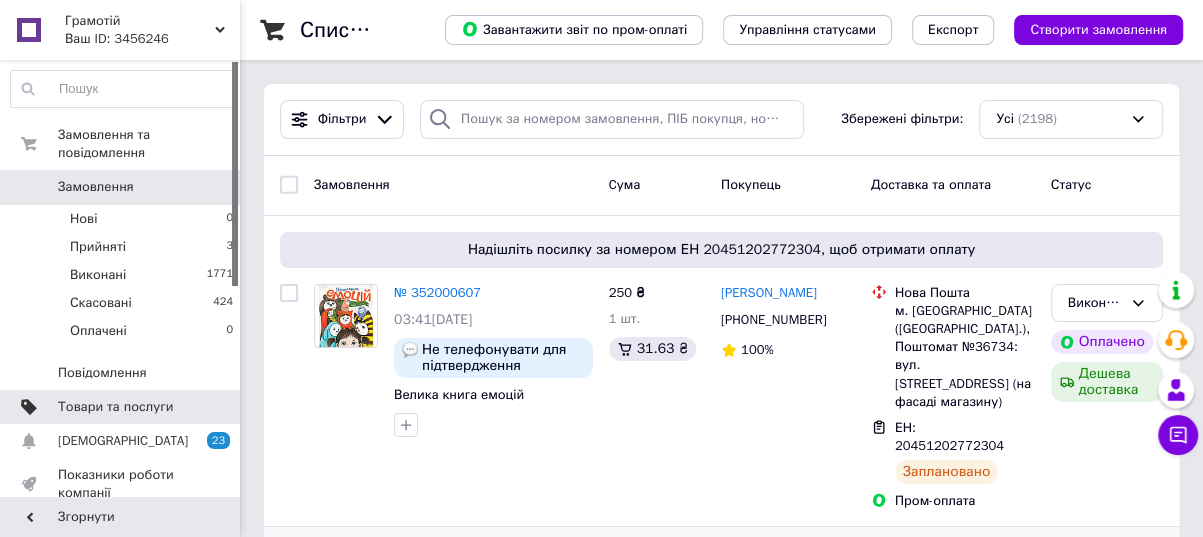 click on "№ 352000607 03:41[DATE] Не телефонувати для підтвердження  Велика книга емоцій" at bounding box center (453, 397) 